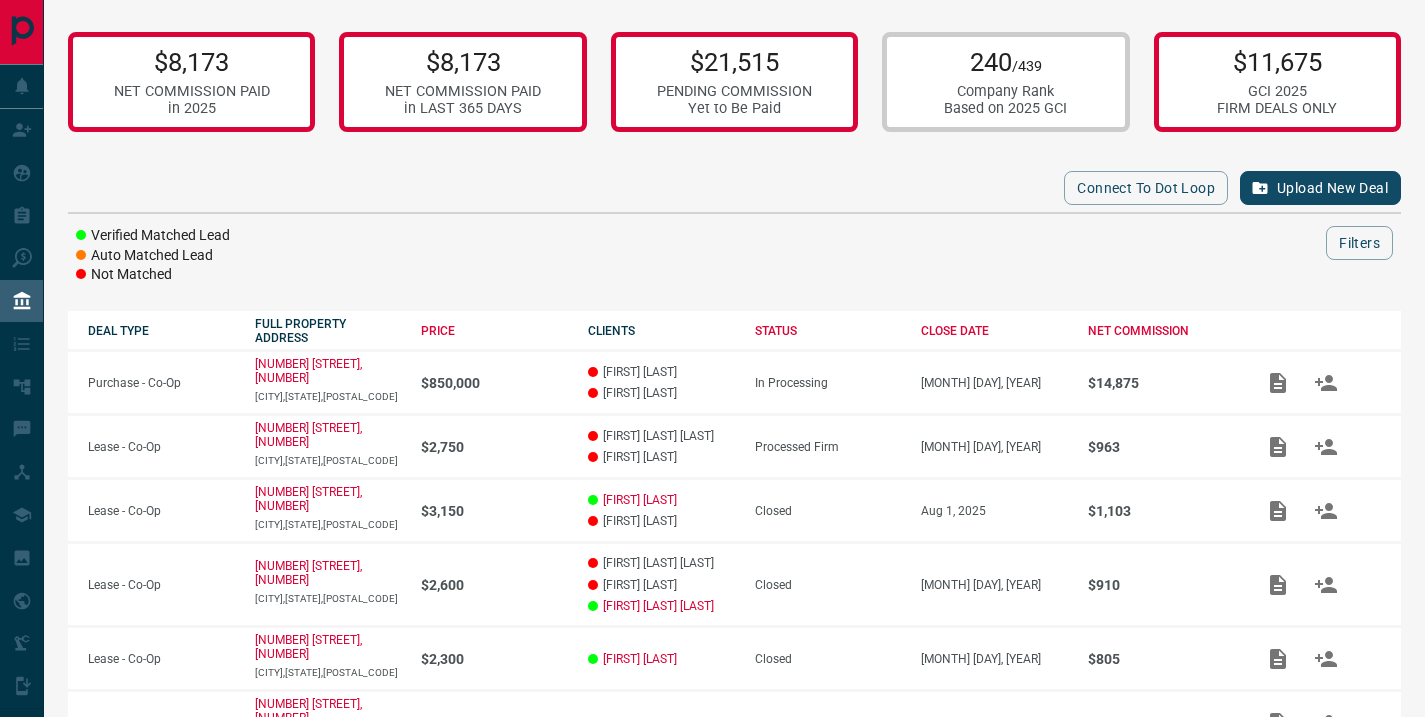 scroll, scrollTop: 0, scrollLeft: 0, axis: both 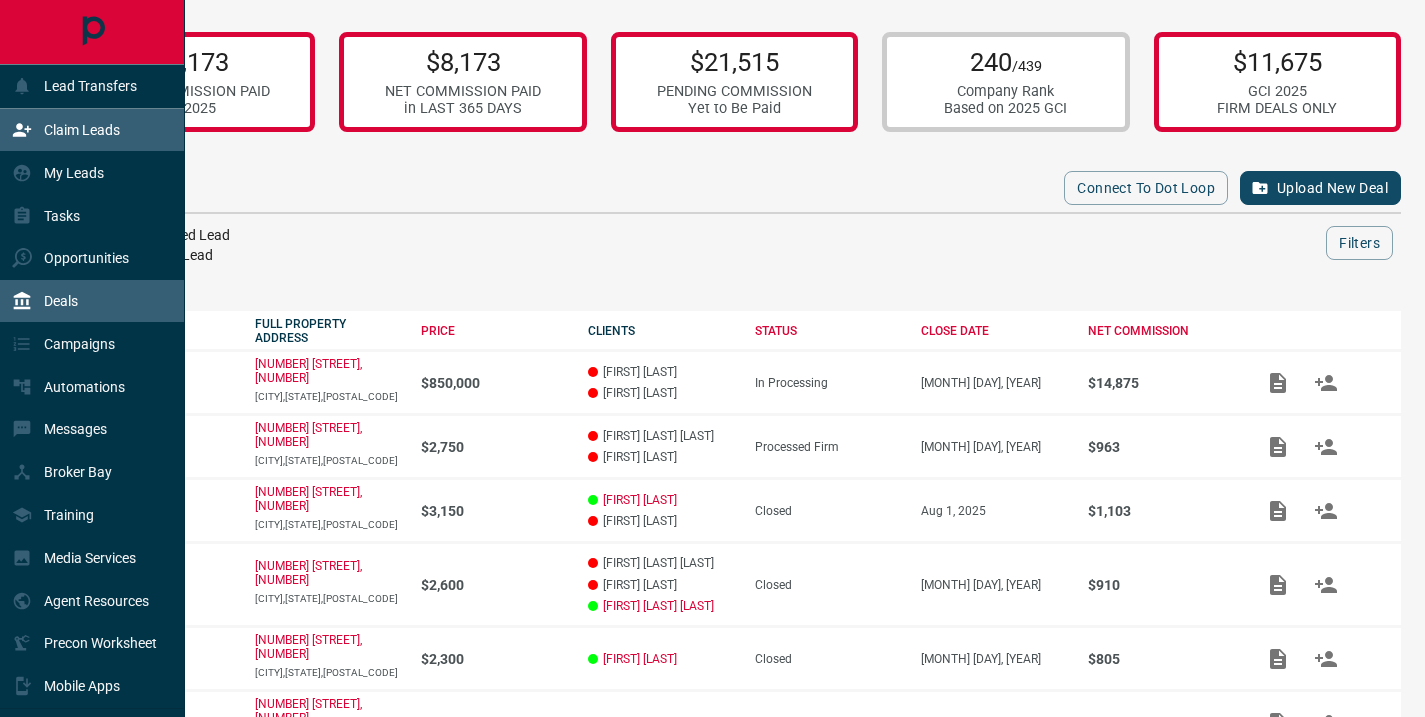 click on "Claim Leads" at bounding box center (82, 130) 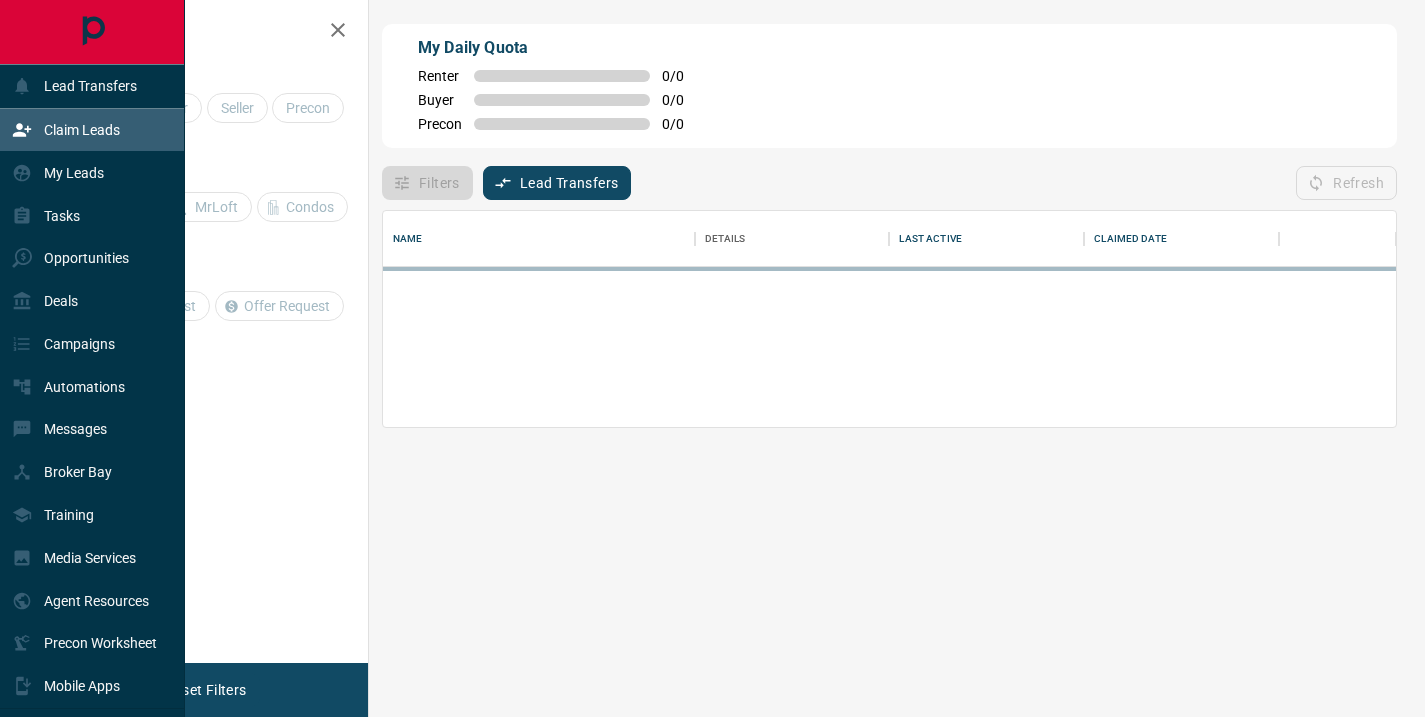 scroll, scrollTop: 16, scrollLeft: 16, axis: both 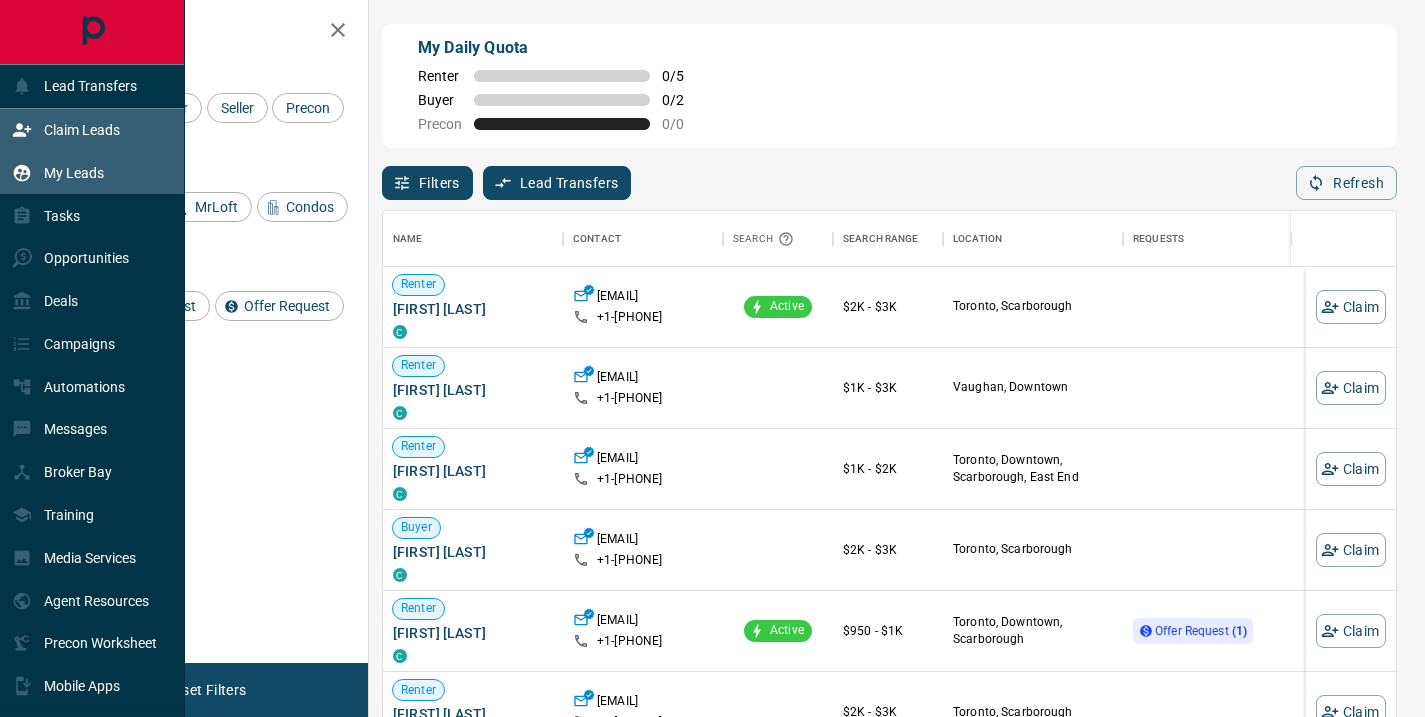 click on "My Leads" at bounding box center [74, 173] 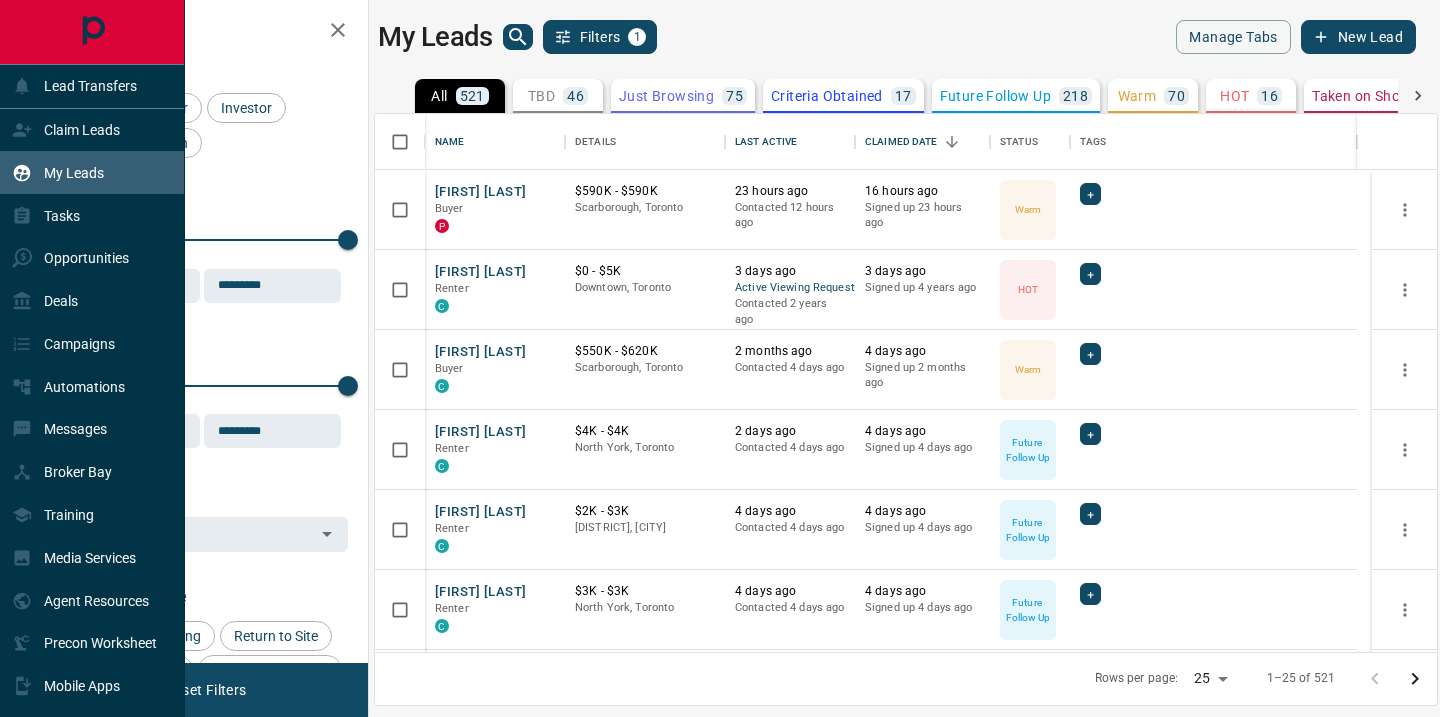 scroll, scrollTop: 16, scrollLeft: 16, axis: both 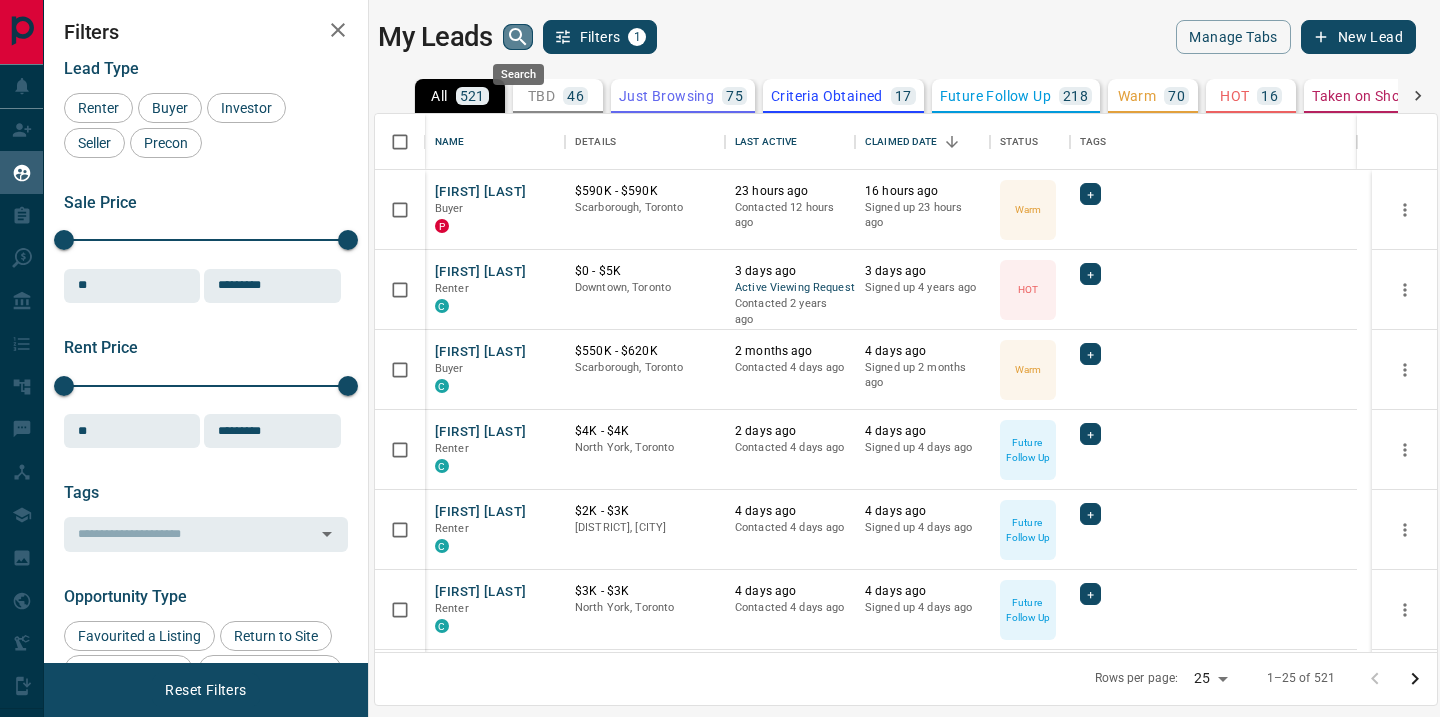 click 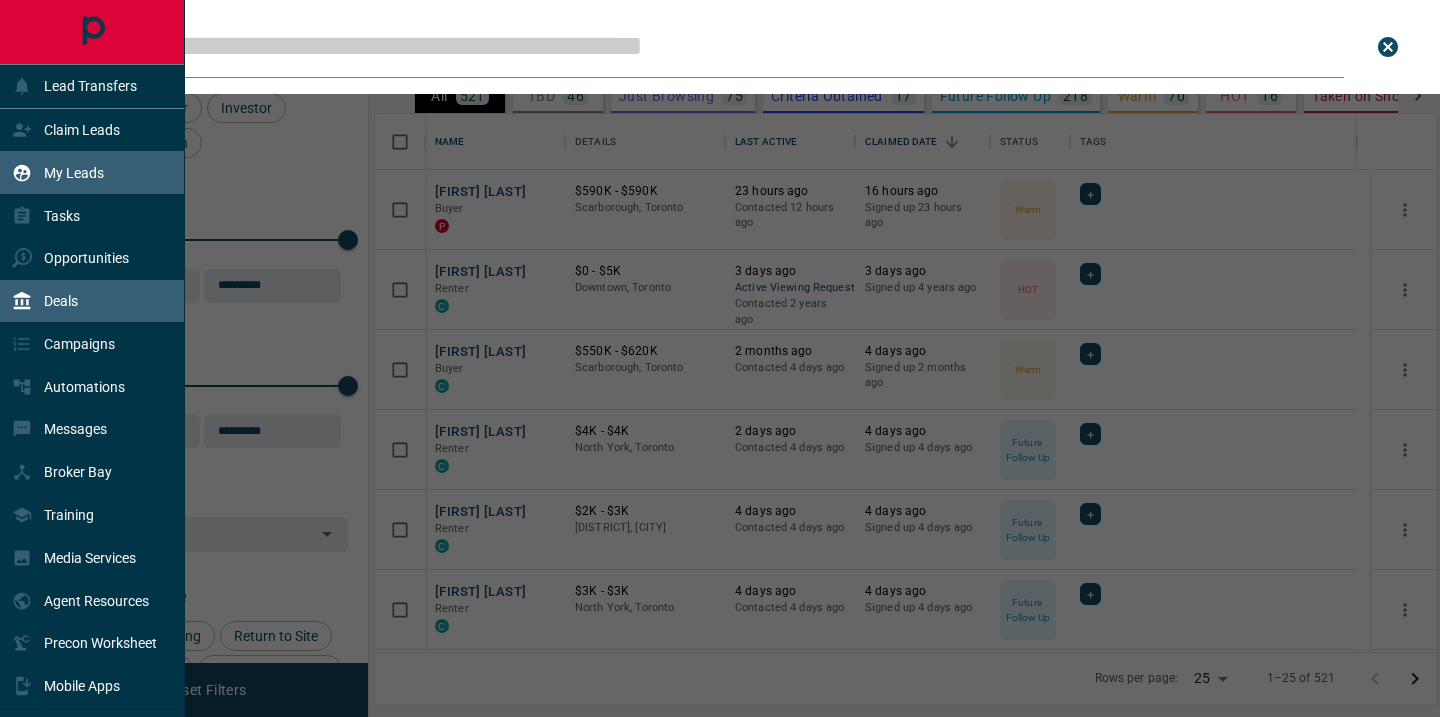 click on "Deals" at bounding box center (61, 301) 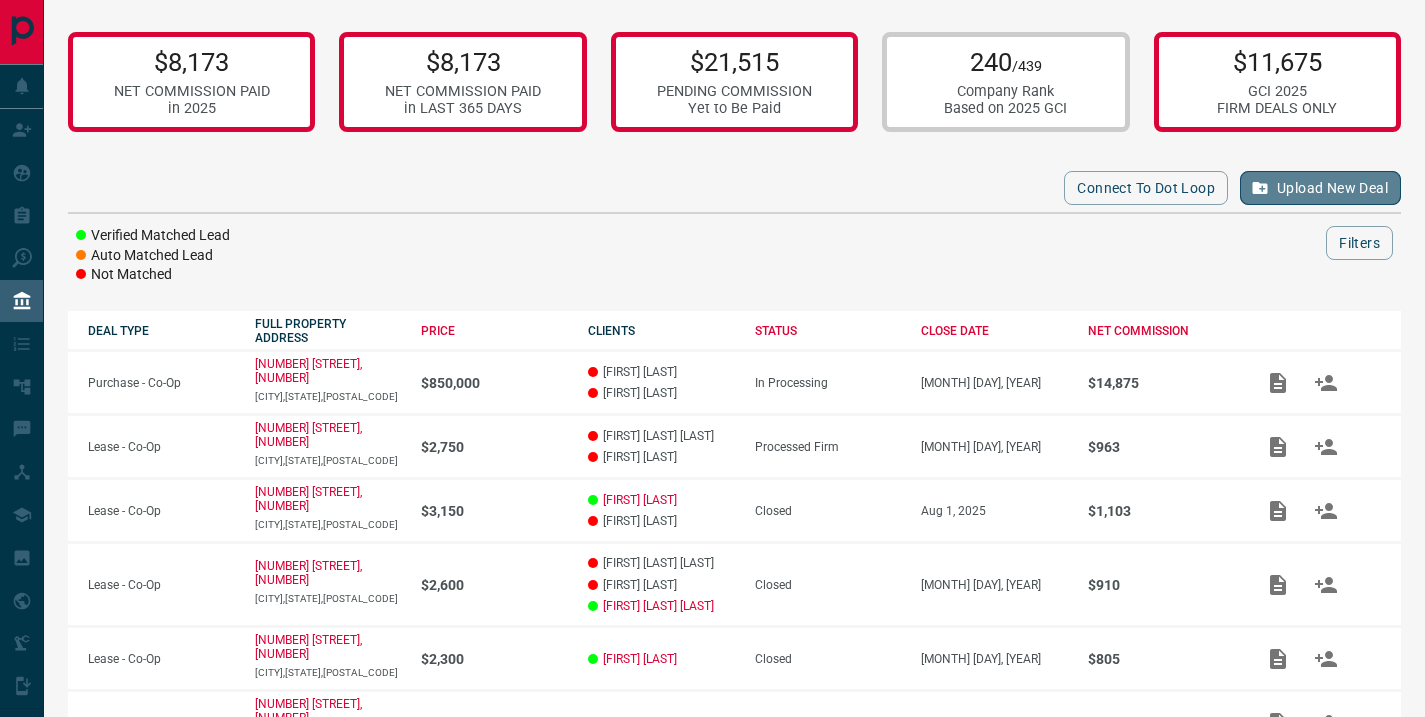 click on "Upload New Deal" at bounding box center (1320, 188) 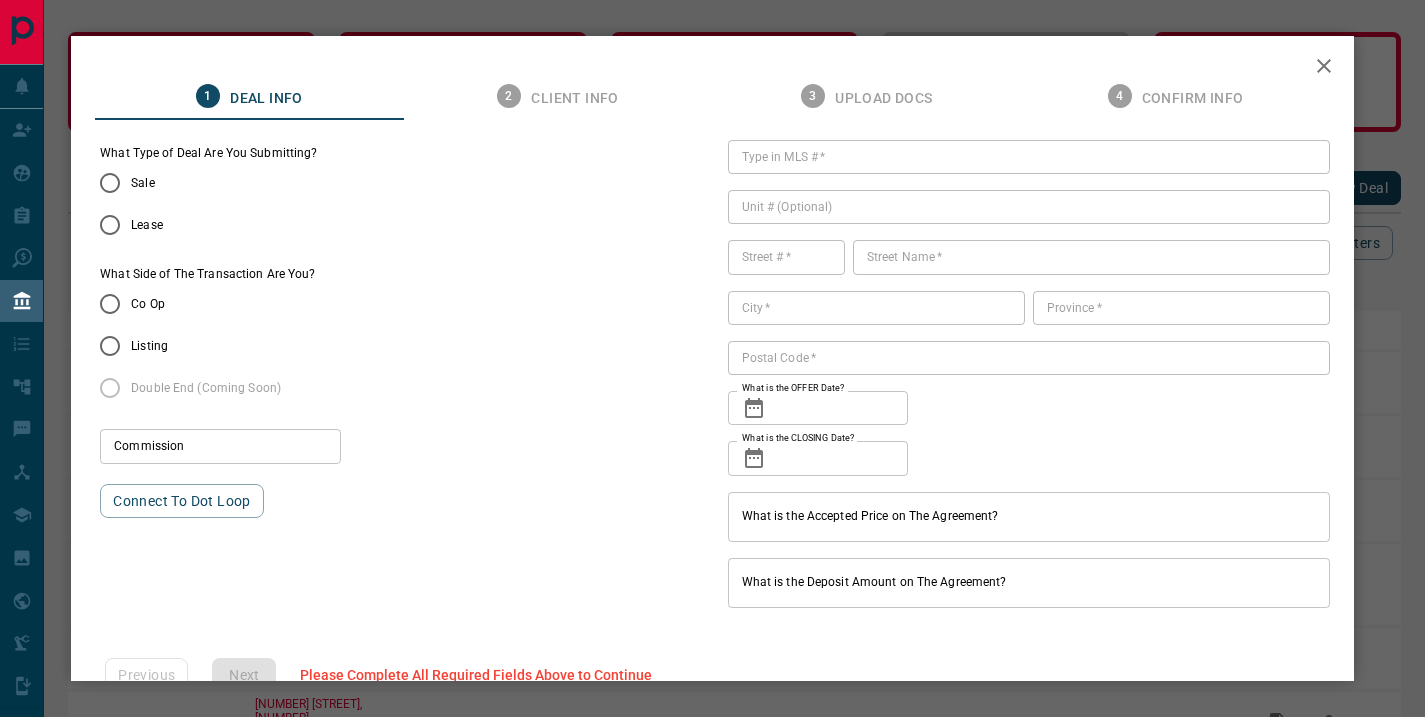 click on "Lease" at bounding box center [147, 225] 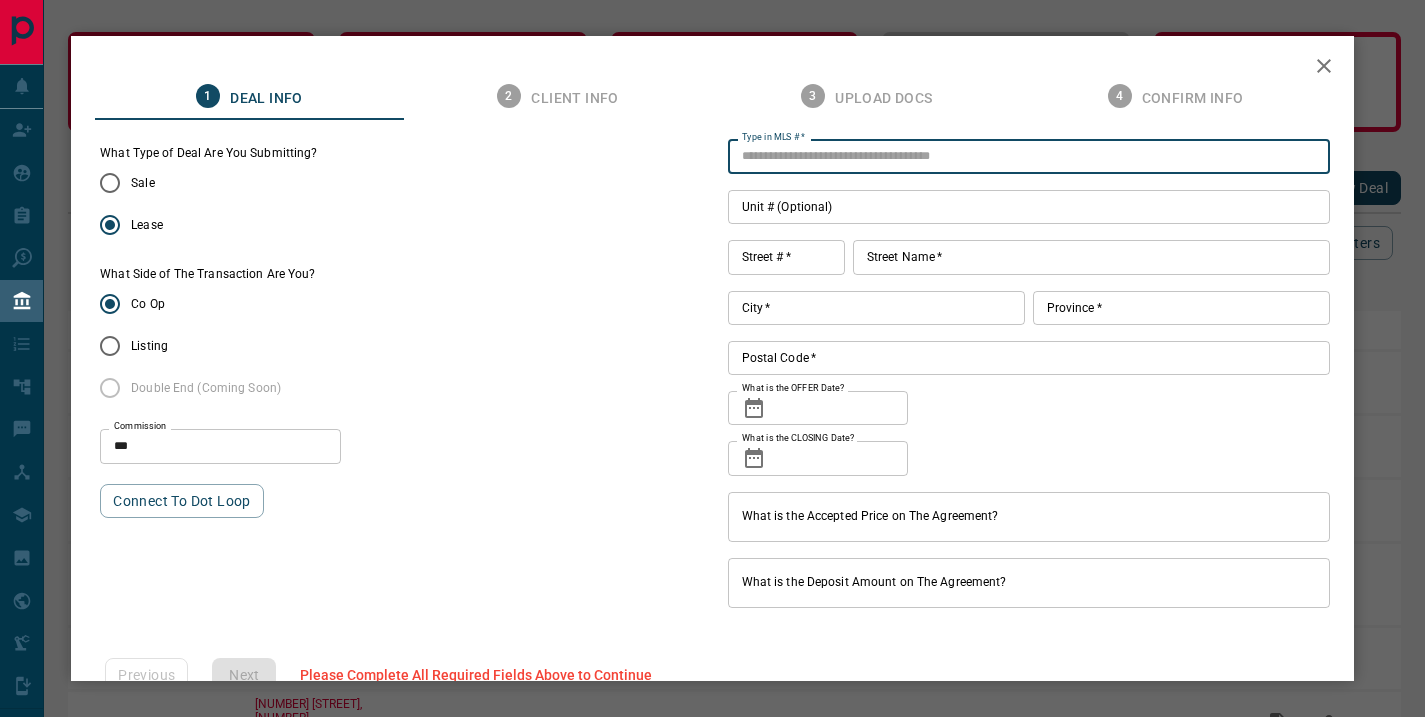 click on "Type in MLS #   *" at bounding box center [1029, 157] 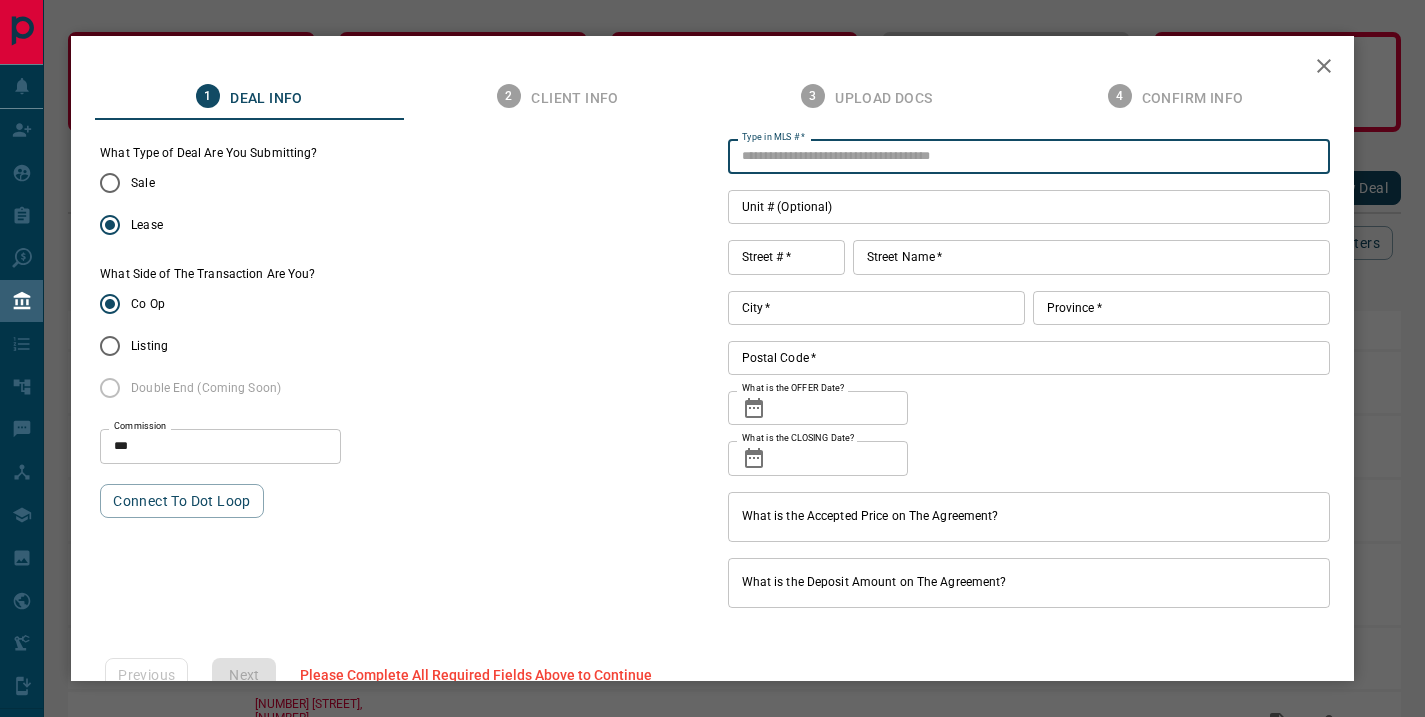 paste on "*********" 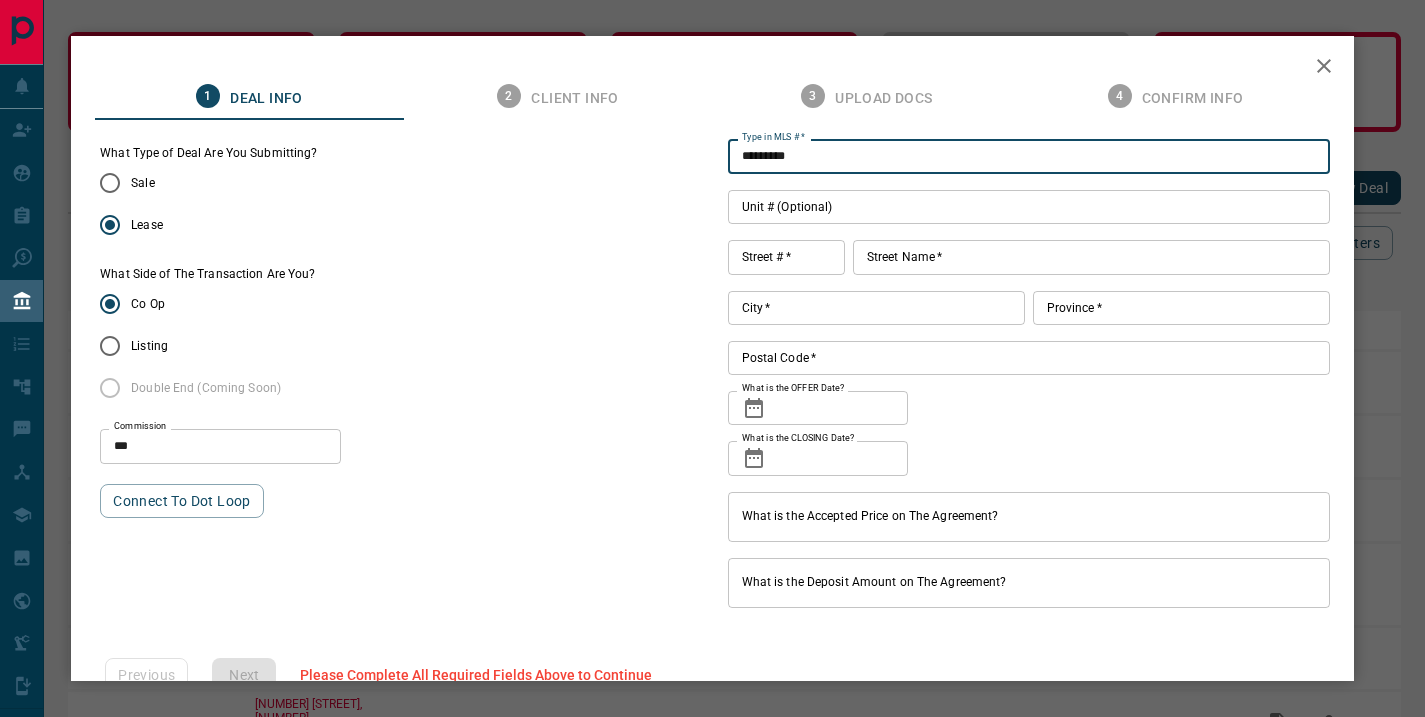 type on "*********" 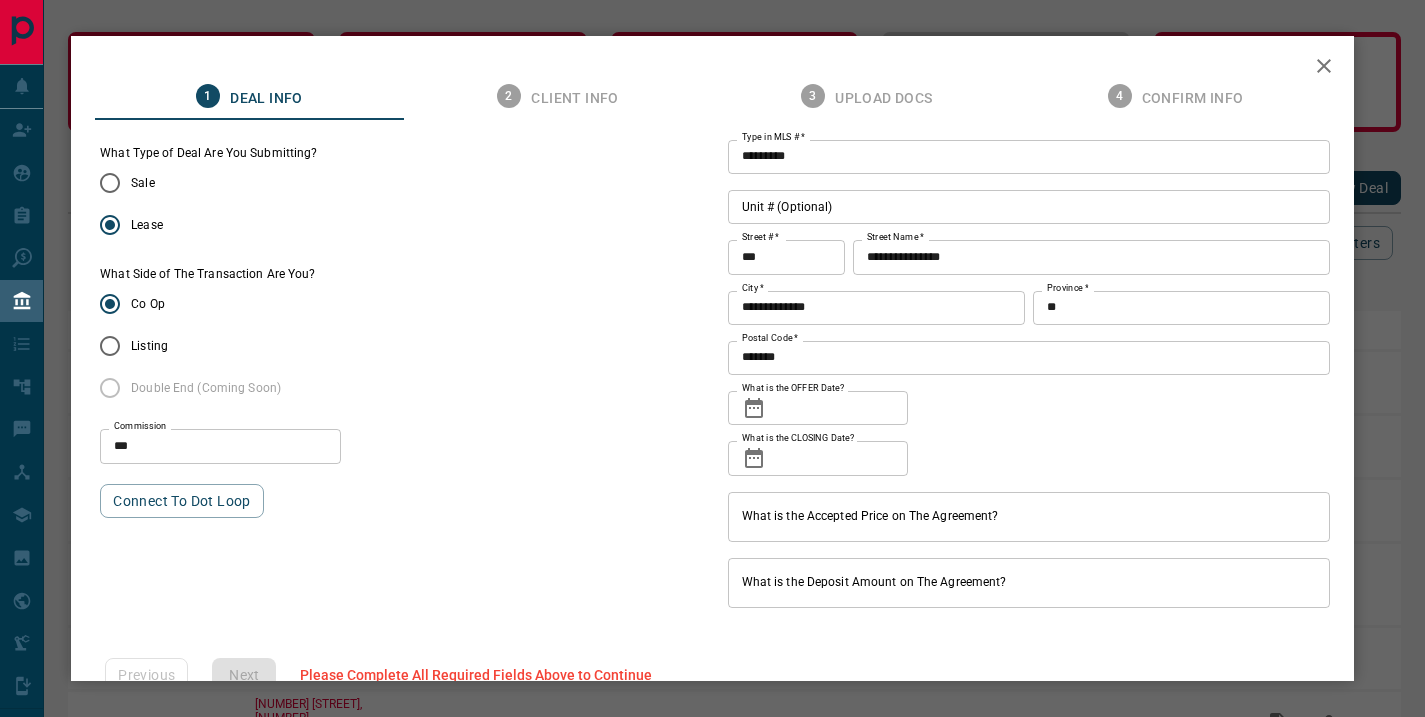 click on "Unit # (Optional)" at bounding box center (1029, 207) 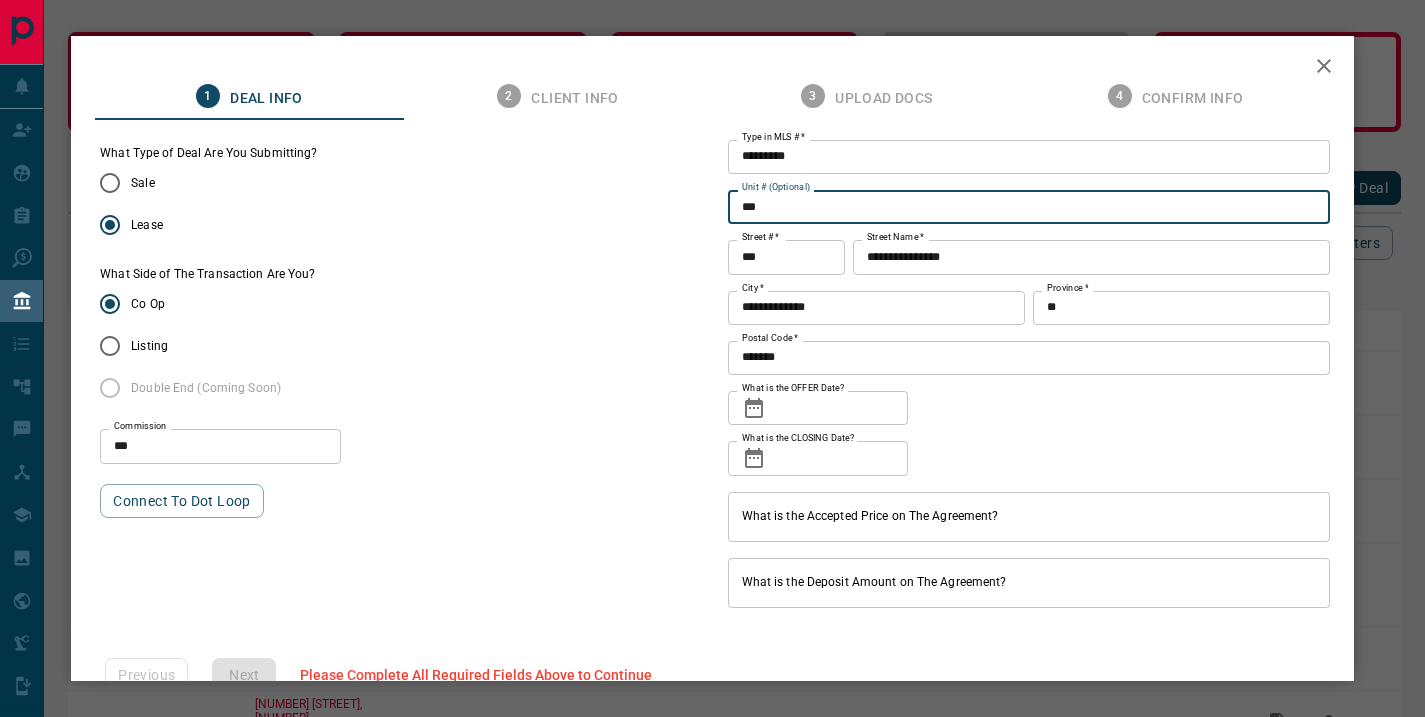 type on "***" 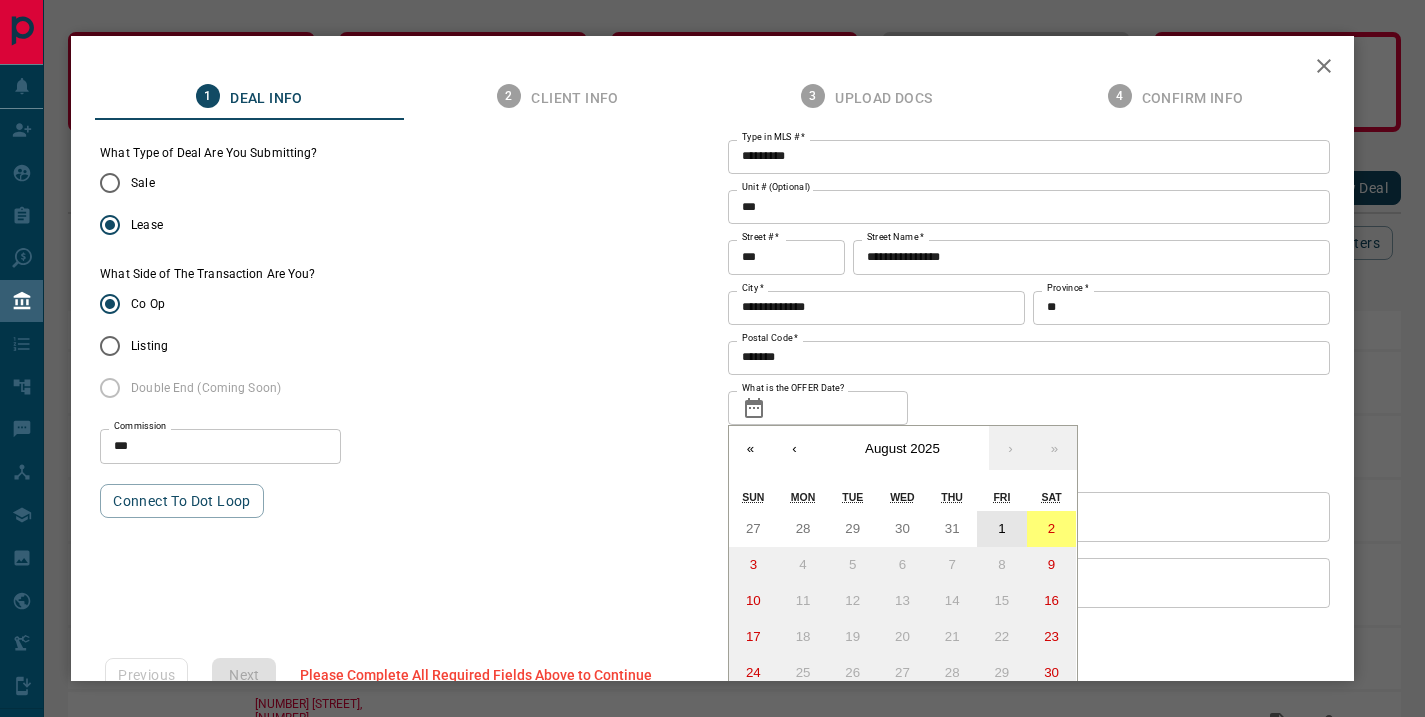 click on "1" at bounding box center [1001, 528] 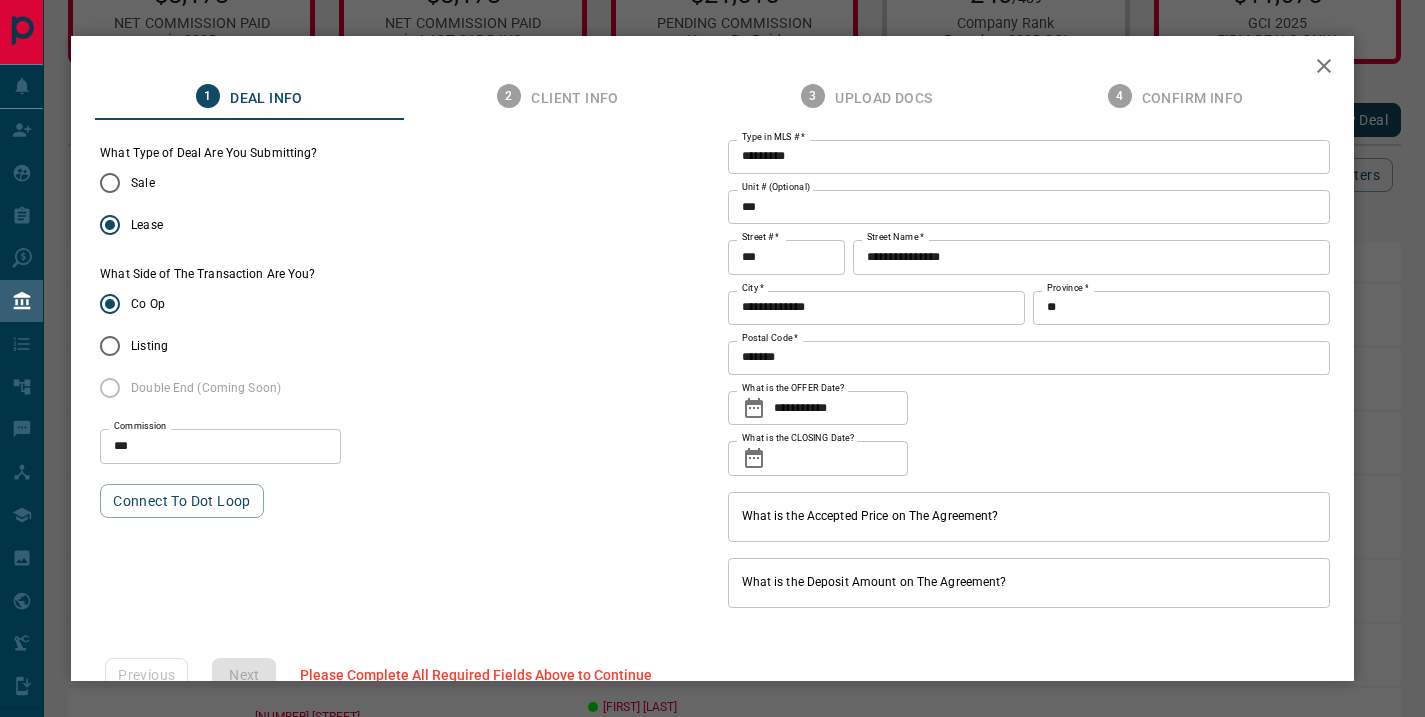 scroll, scrollTop: 73, scrollLeft: 0, axis: vertical 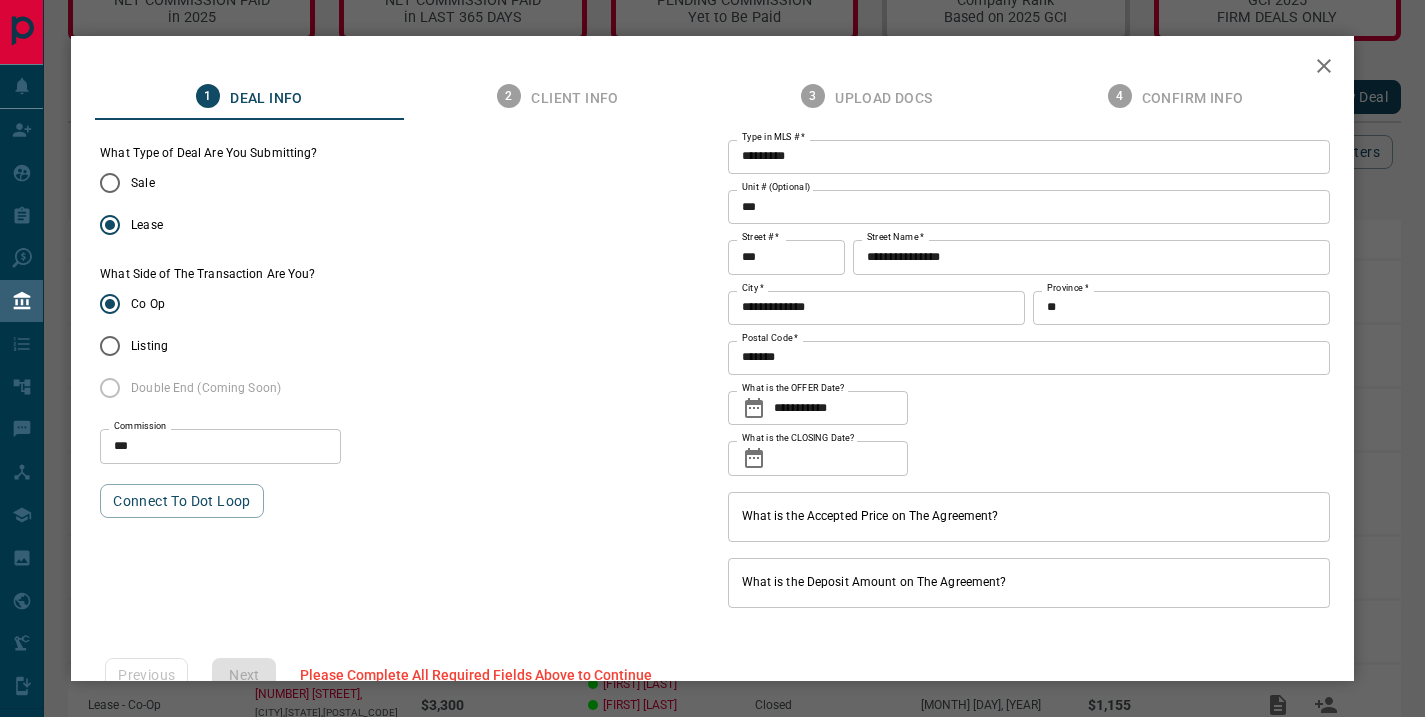click 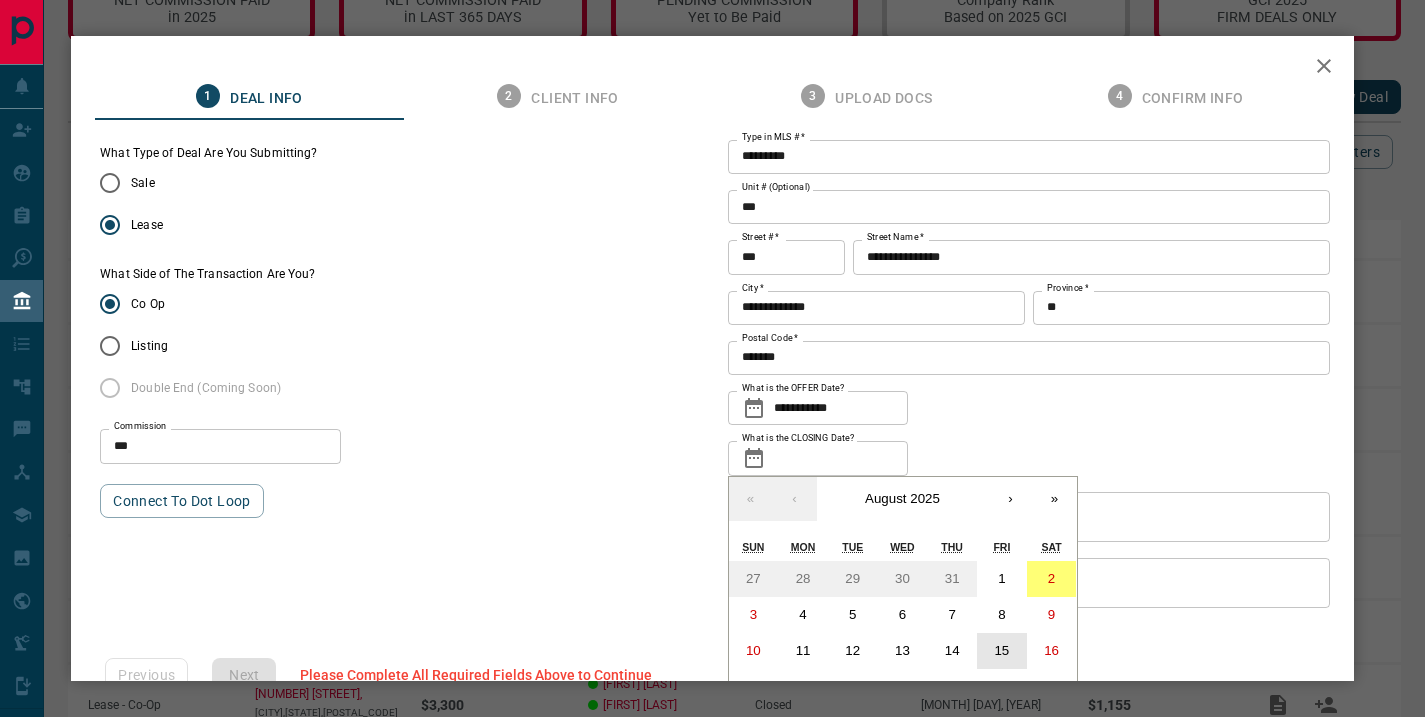 click on "15" at bounding box center (1001, 650) 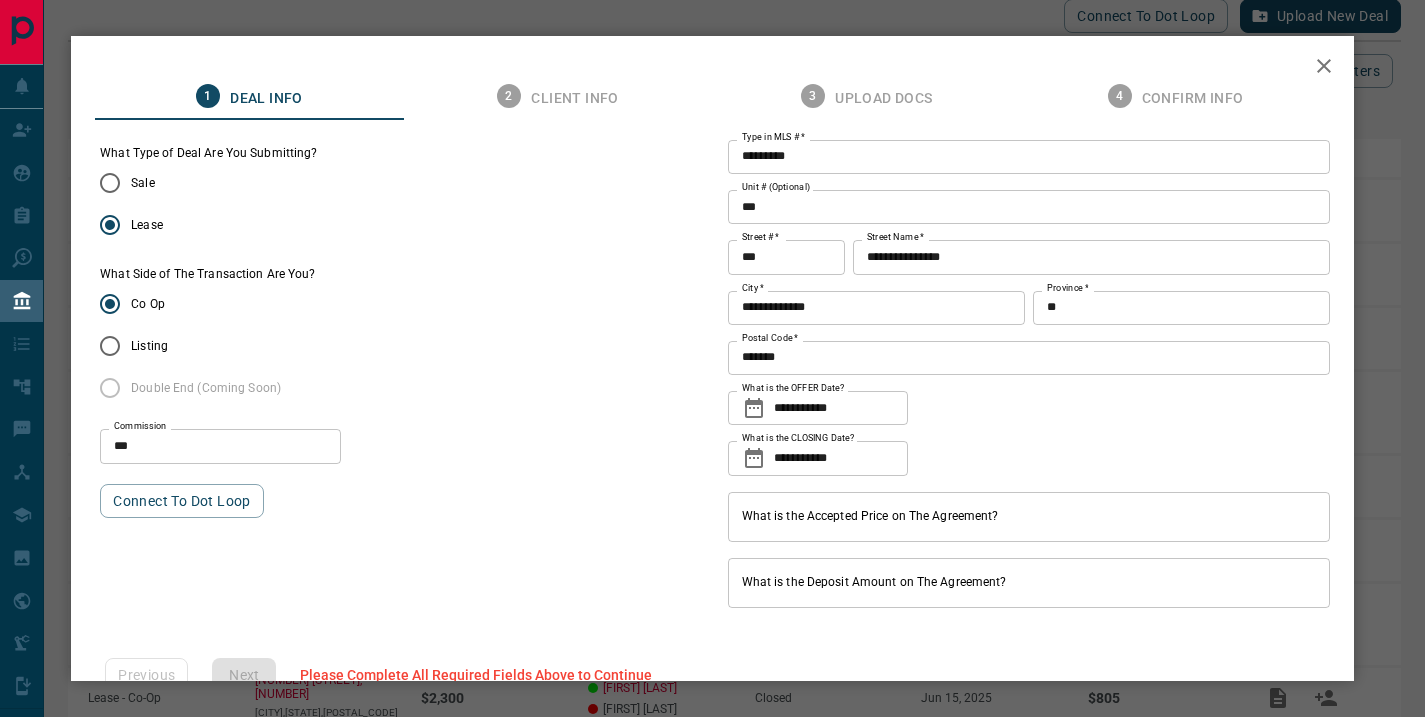 scroll, scrollTop: 175, scrollLeft: 0, axis: vertical 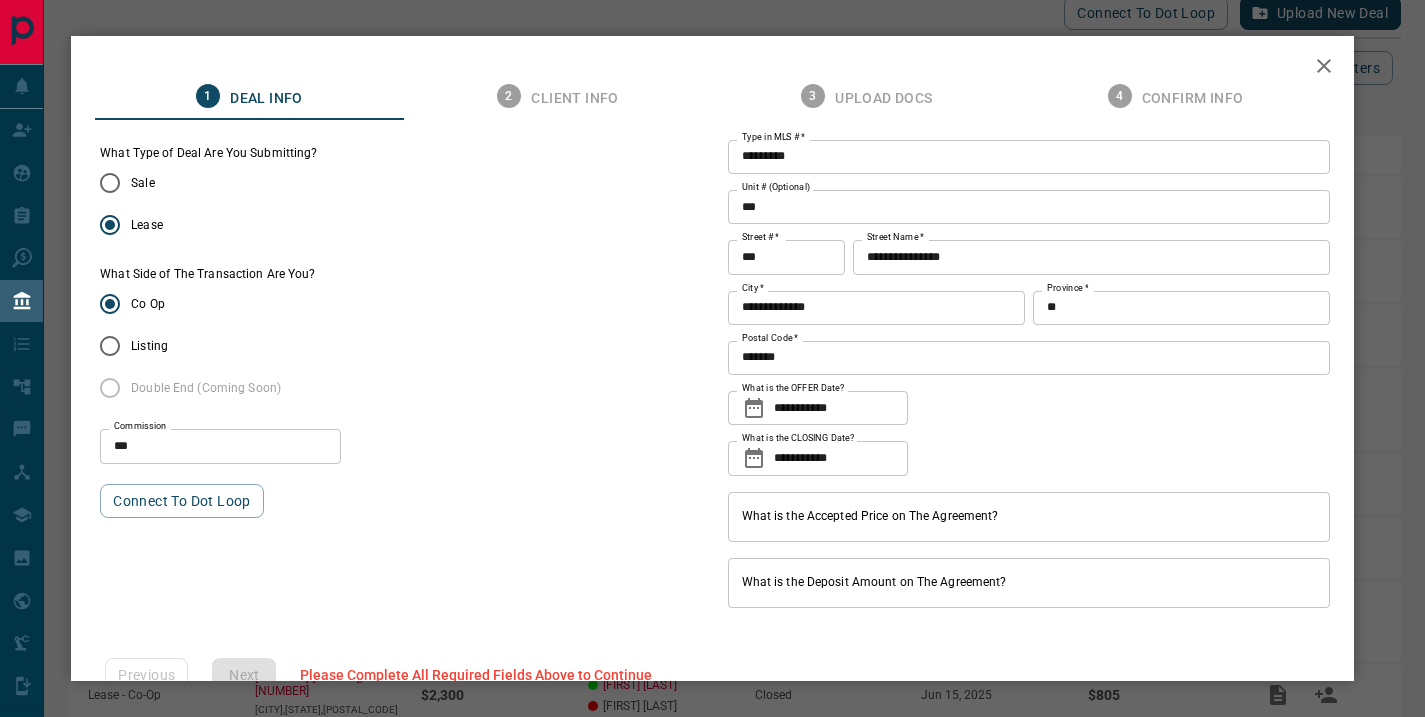 click on "What is the Accepted Price on The Agreement?" at bounding box center (1029, 517) 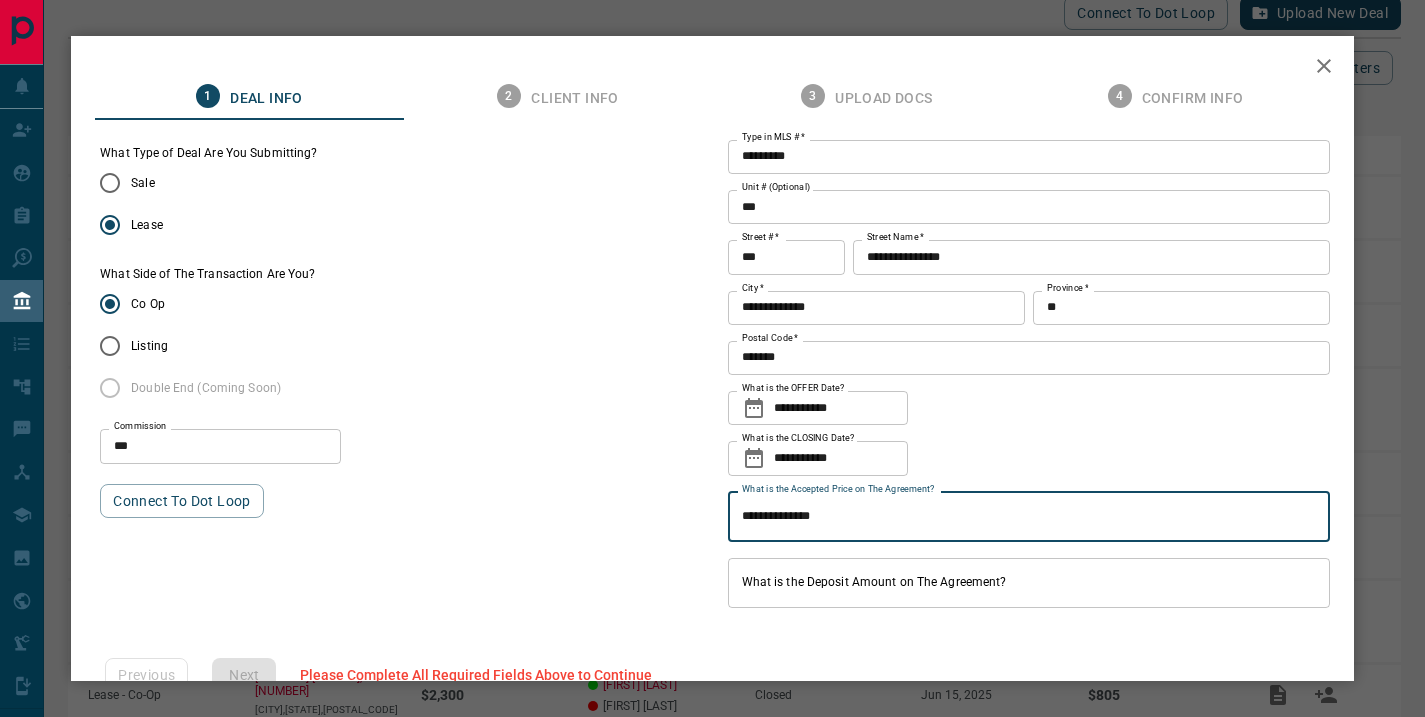 scroll, scrollTop: 47, scrollLeft: 0, axis: vertical 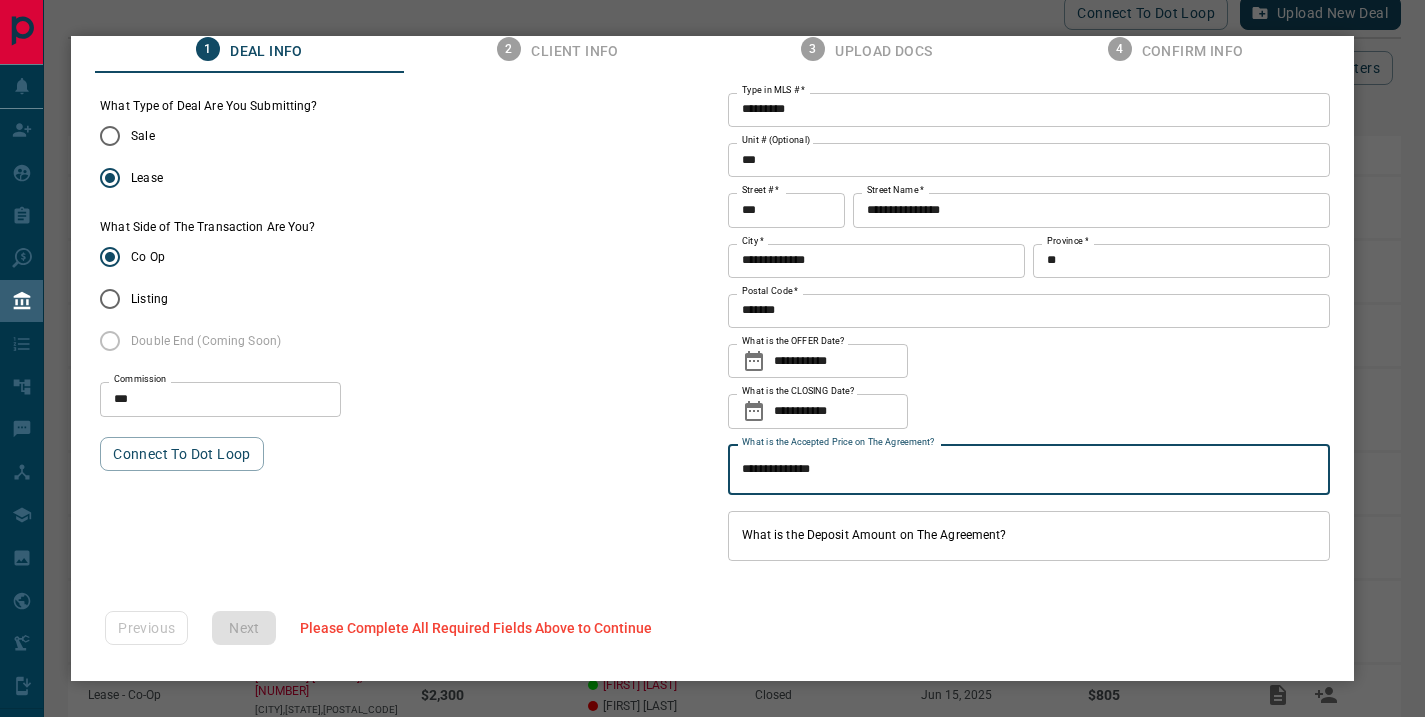 type on "**********" 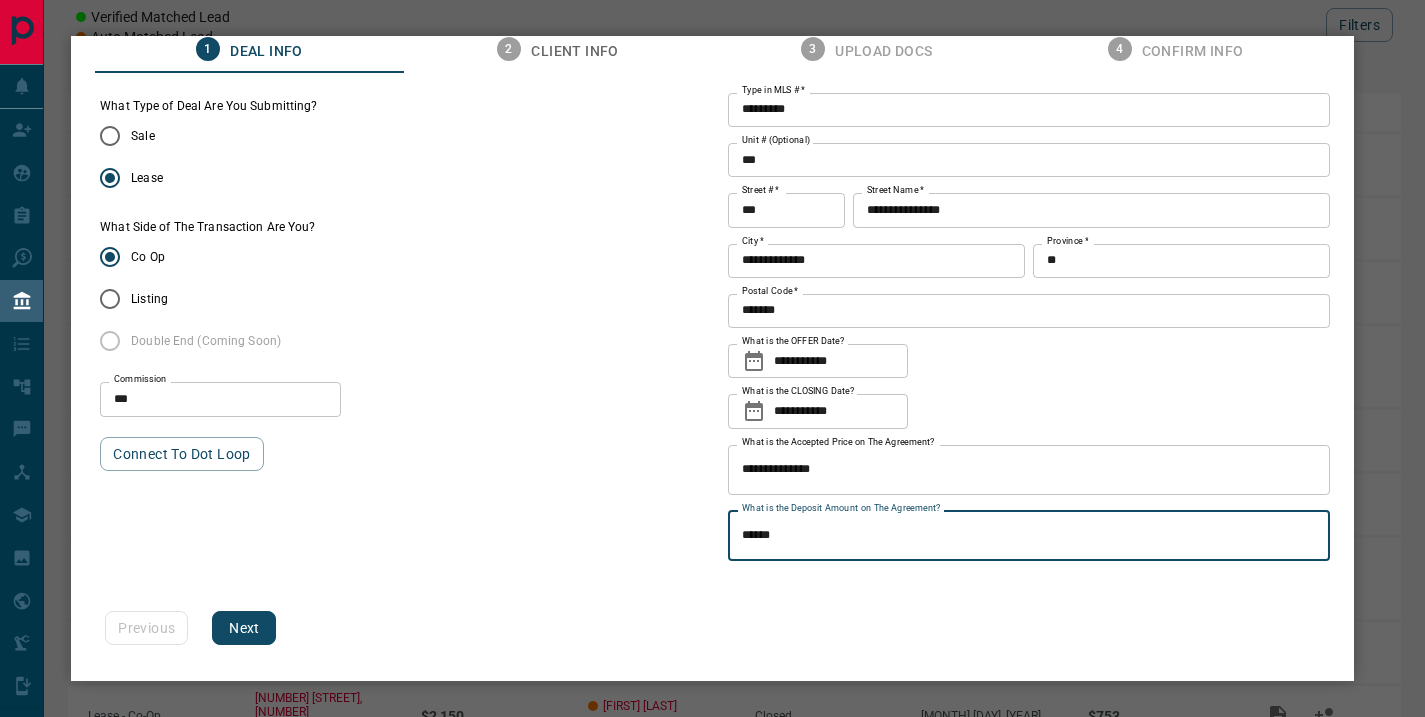 scroll, scrollTop: 221, scrollLeft: 0, axis: vertical 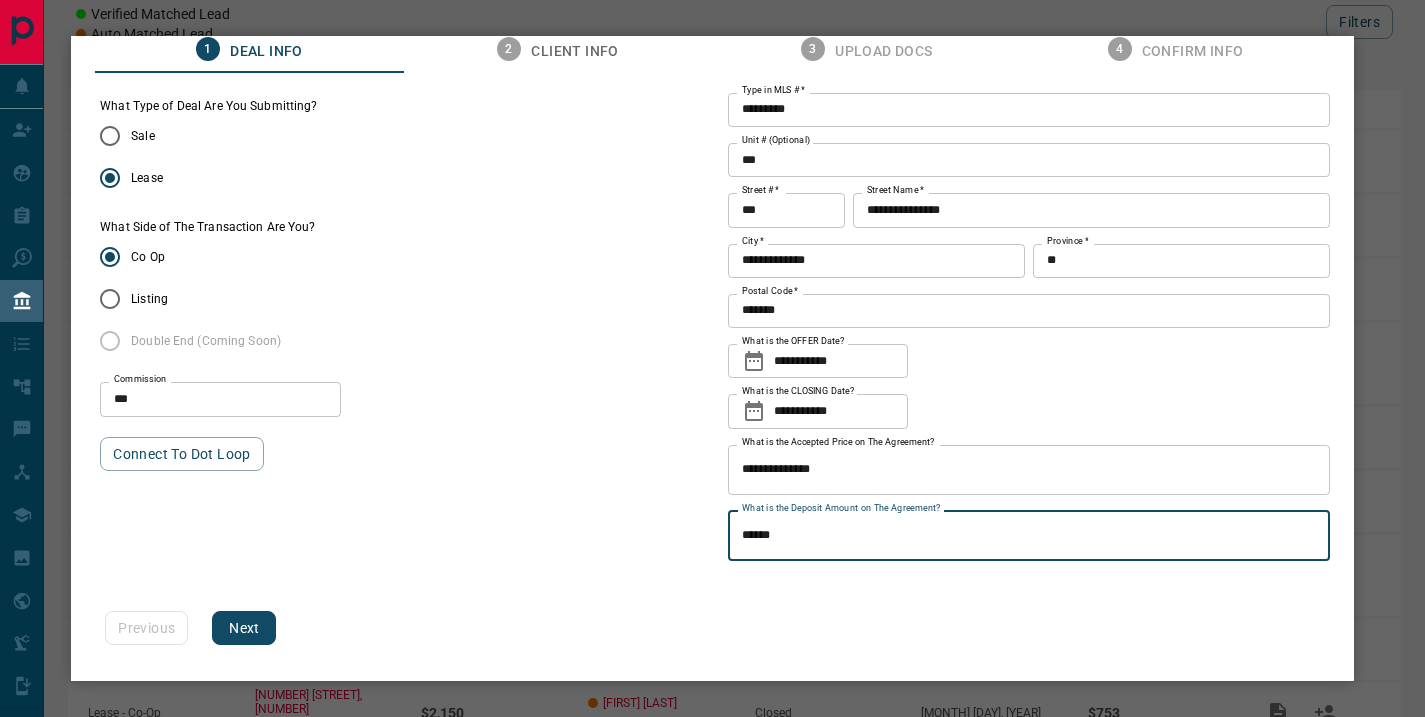 type on "******" 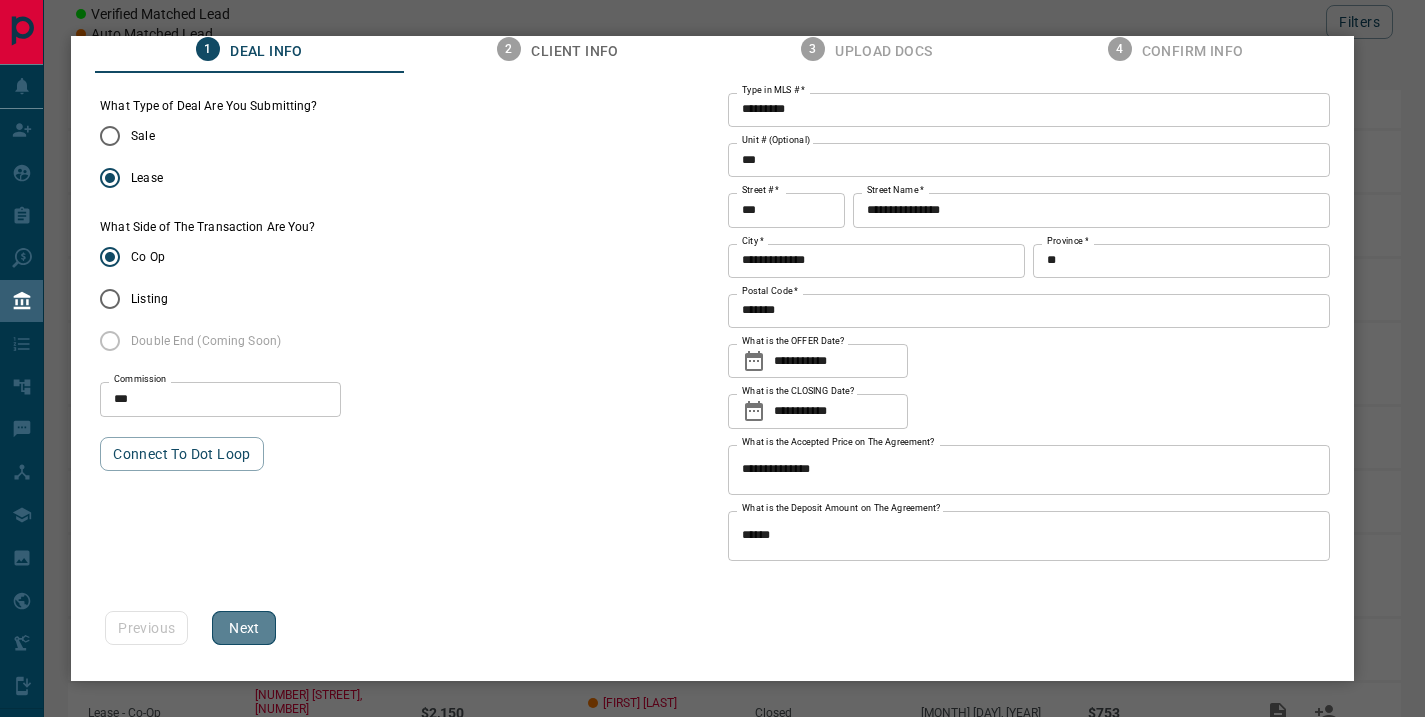 click on "Next" at bounding box center (244, 628) 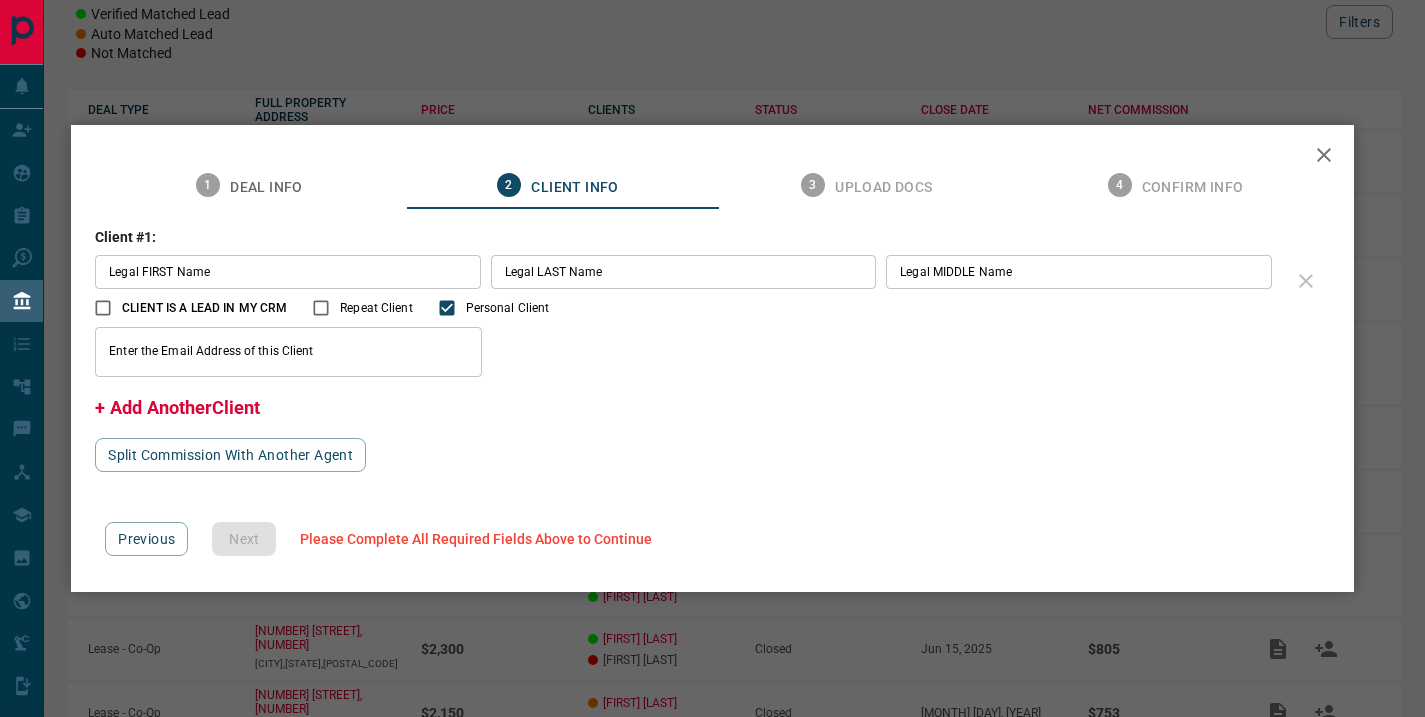 click on "Legal FIRST Name" at bounding box center (287, 272) 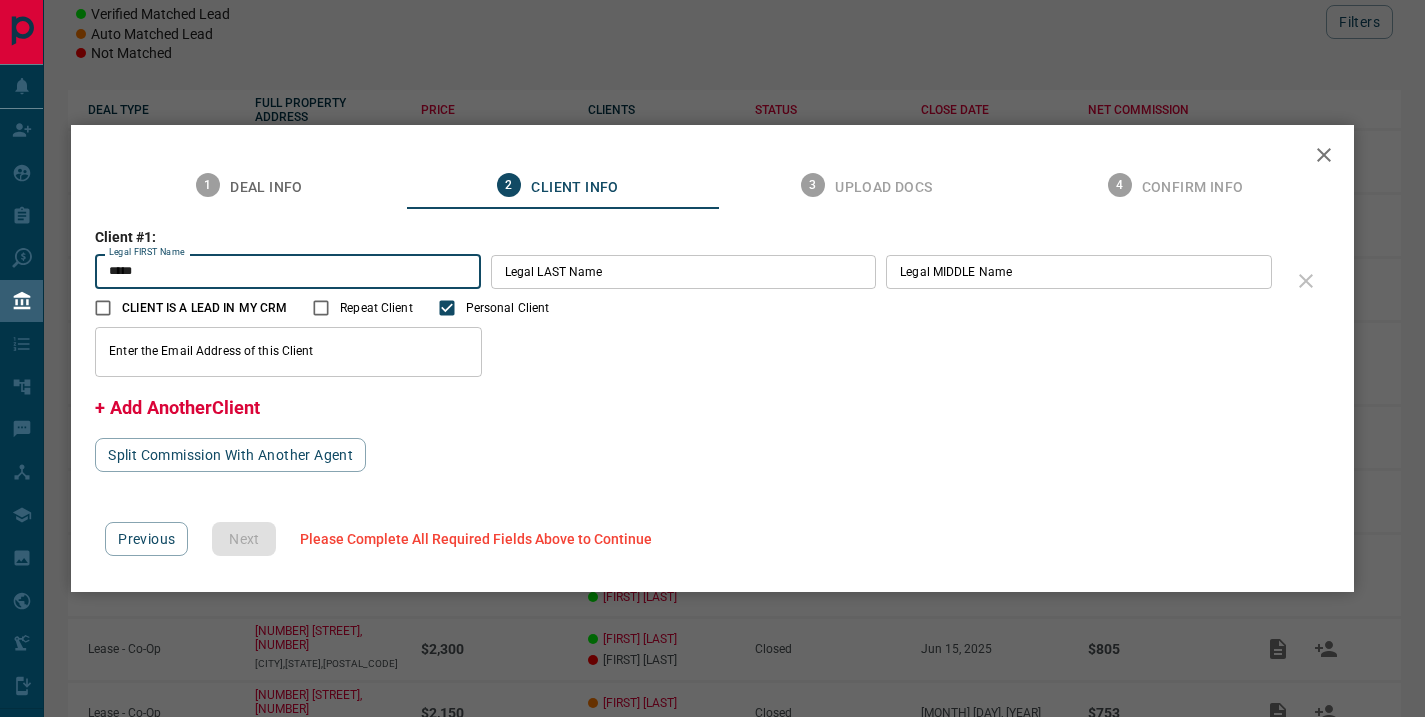 type on "*****" 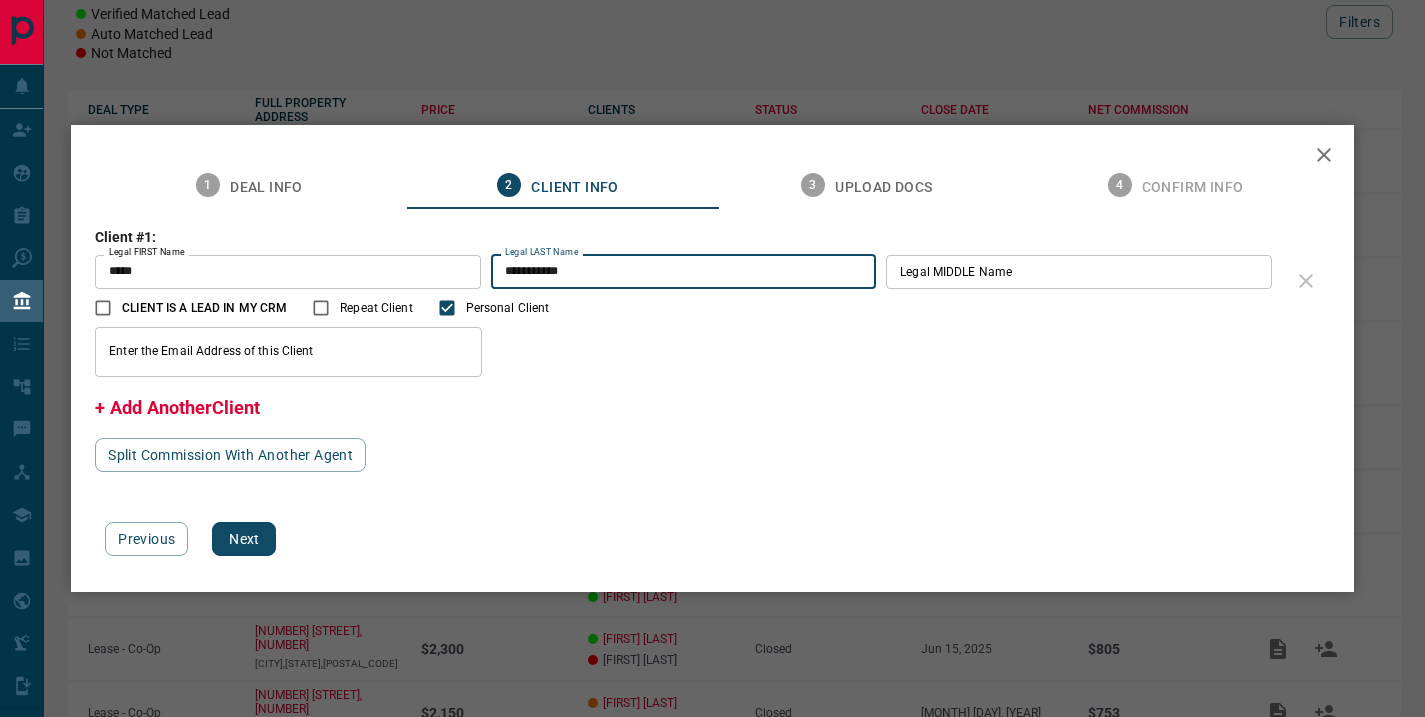 type on "**********" 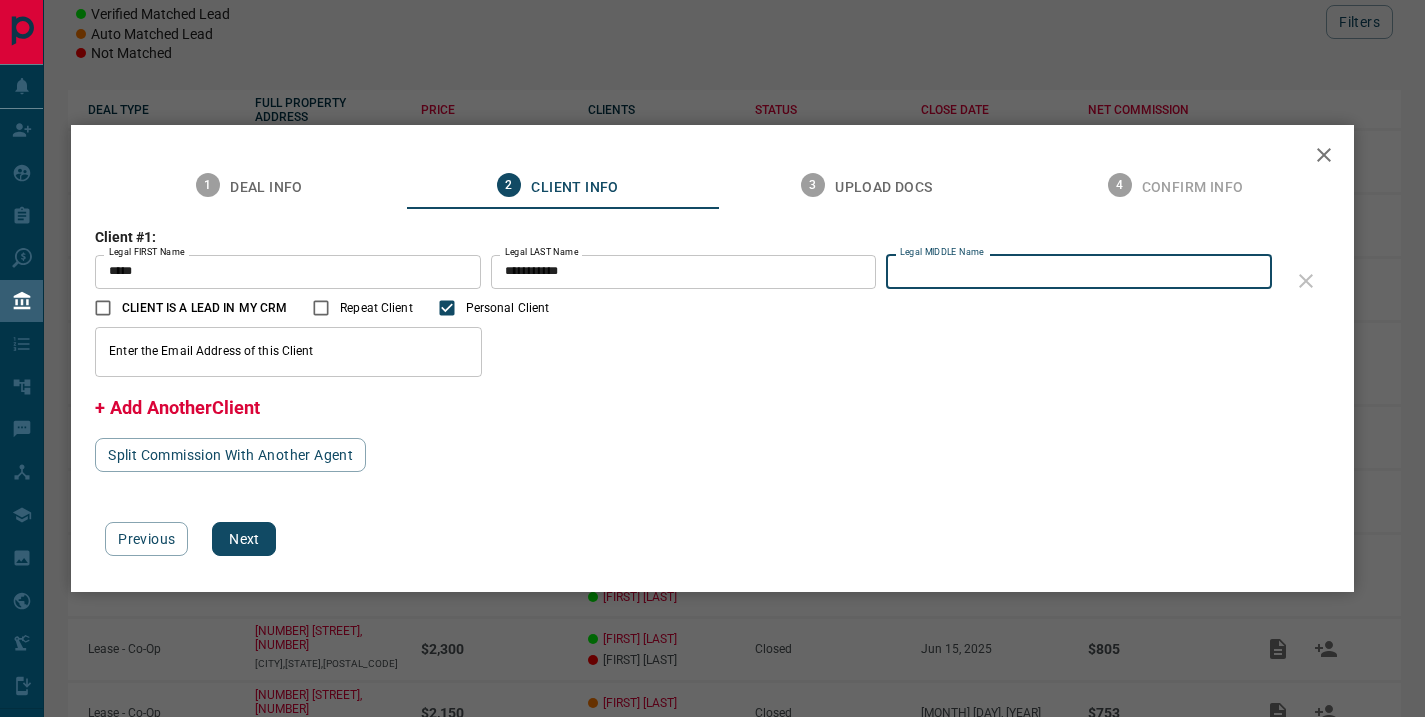 click on "Legal MIDDLE Name" at bounding box center (1078, 272) 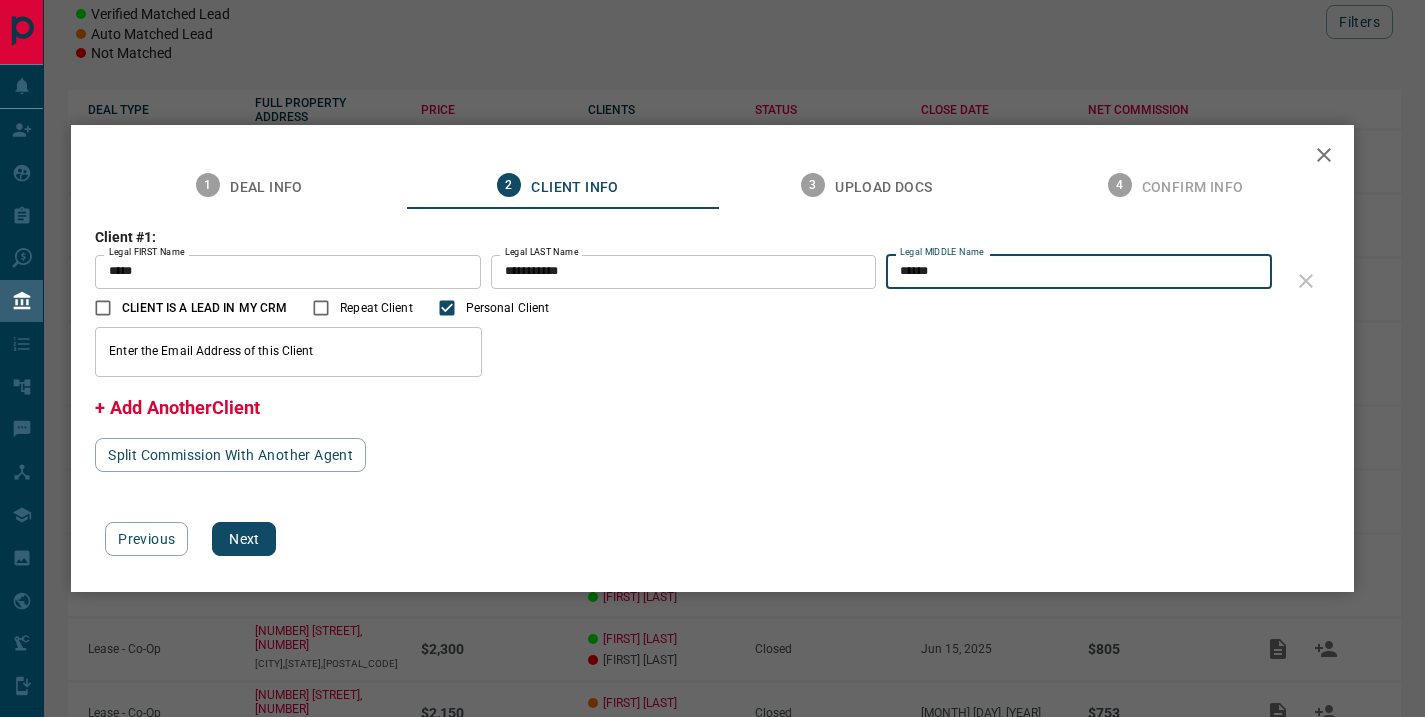 type on "******" 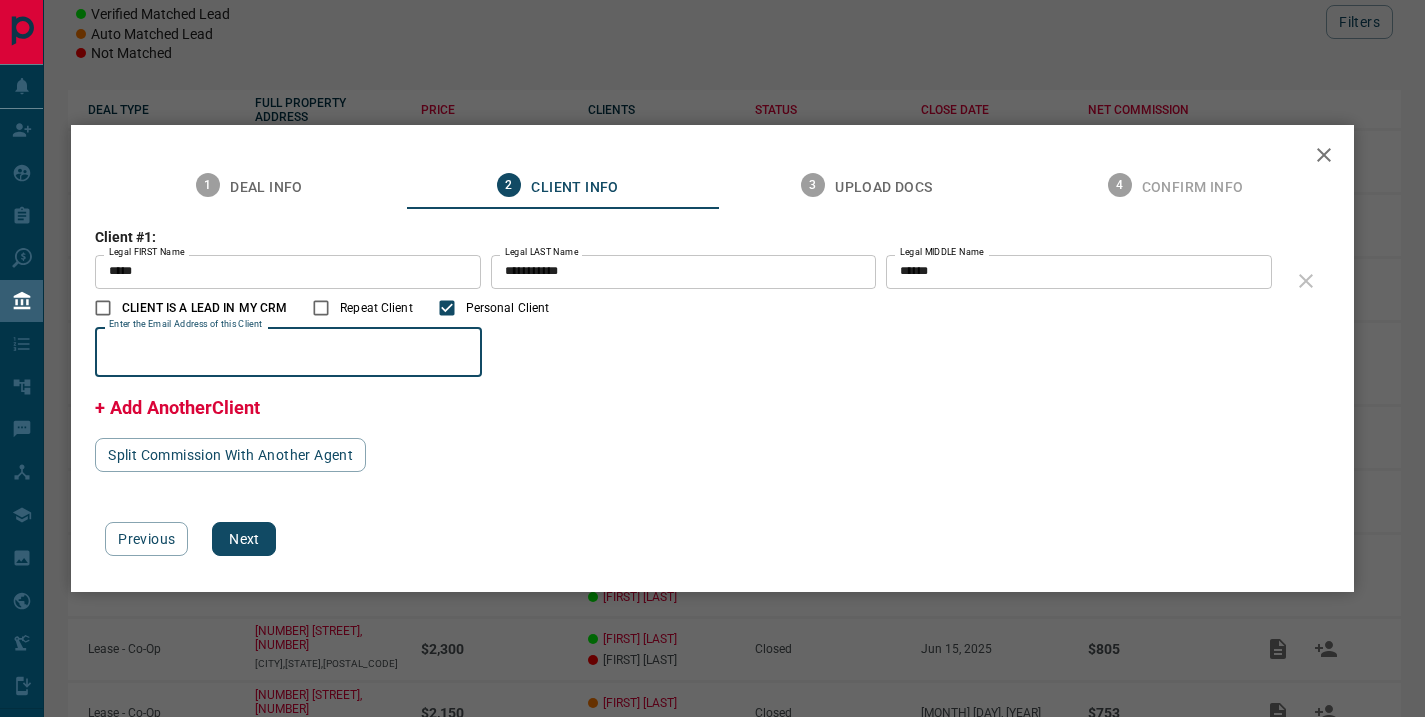 paste on "**********" 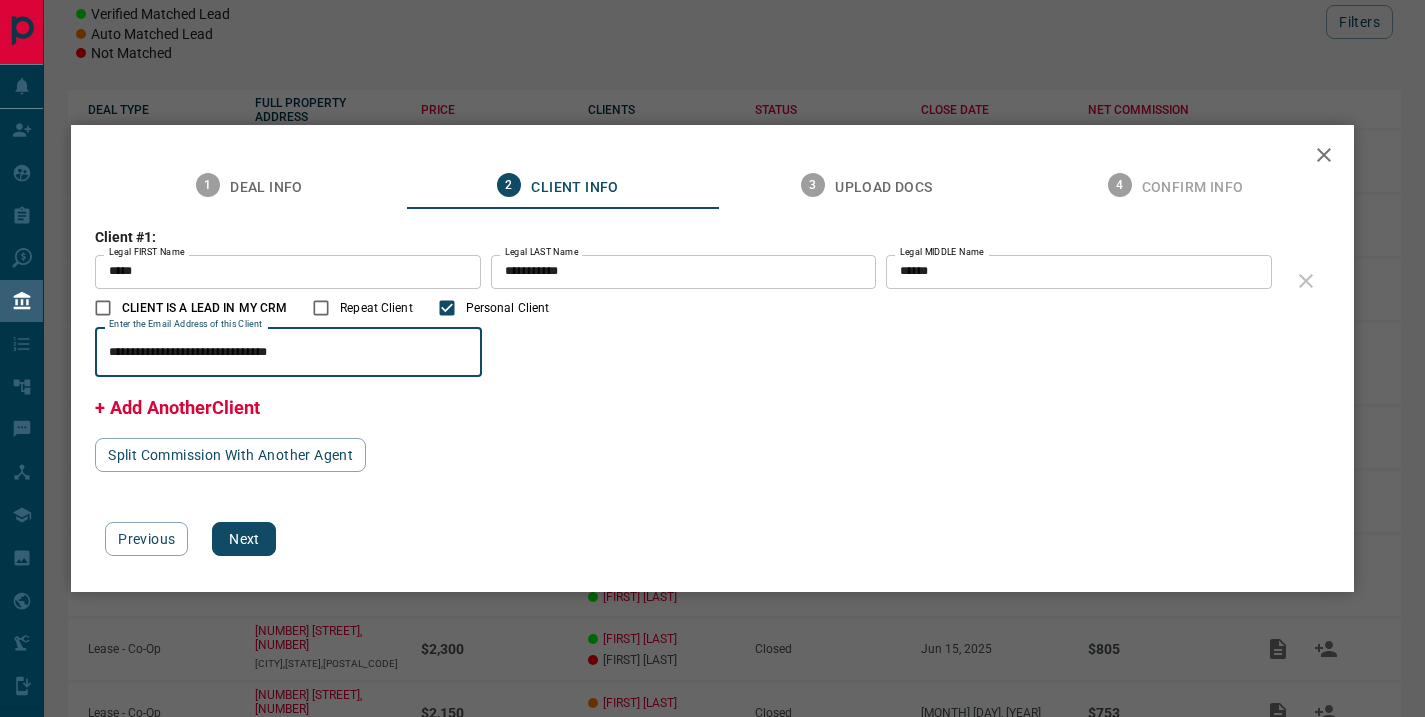 type on "**********" 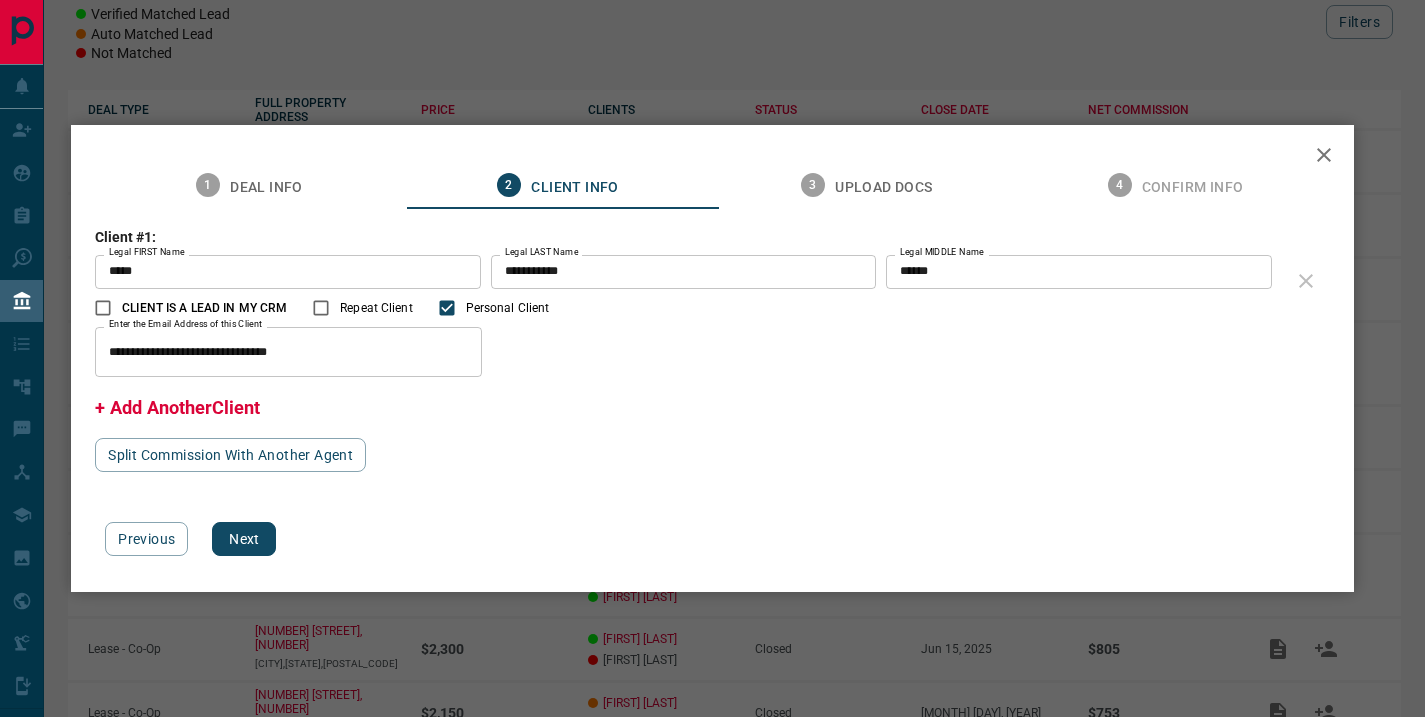 click on "+ Add Another Client" at bounding box center [177, 407] 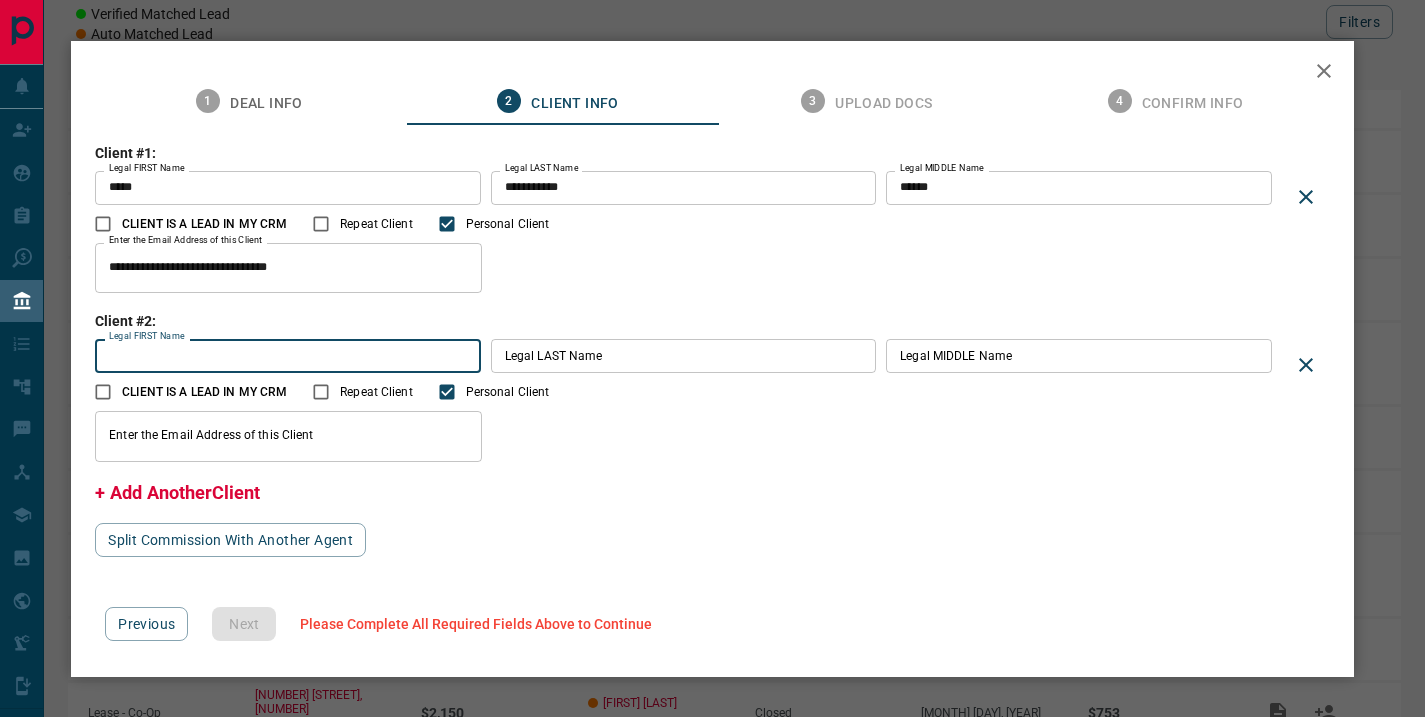 click on "Legal FIRST Name" at bounding box center (287, 356) 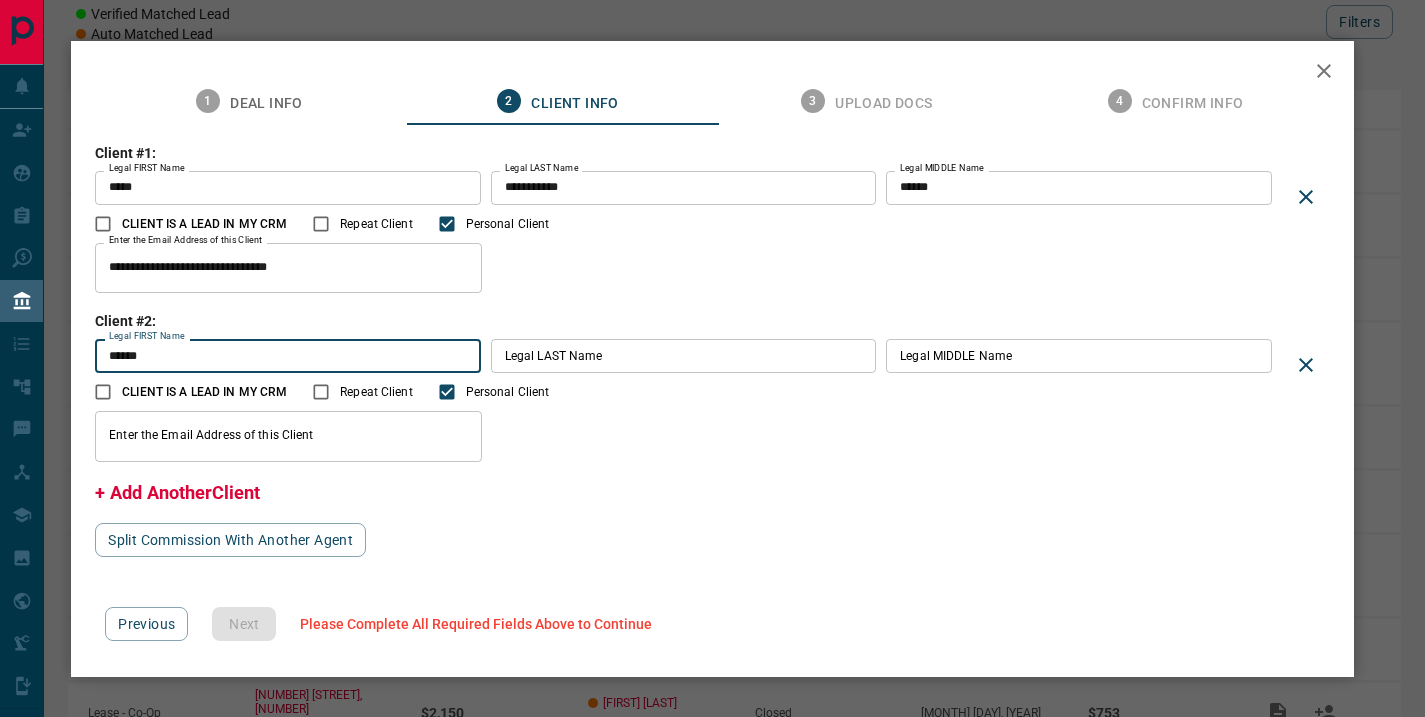 type on "******" 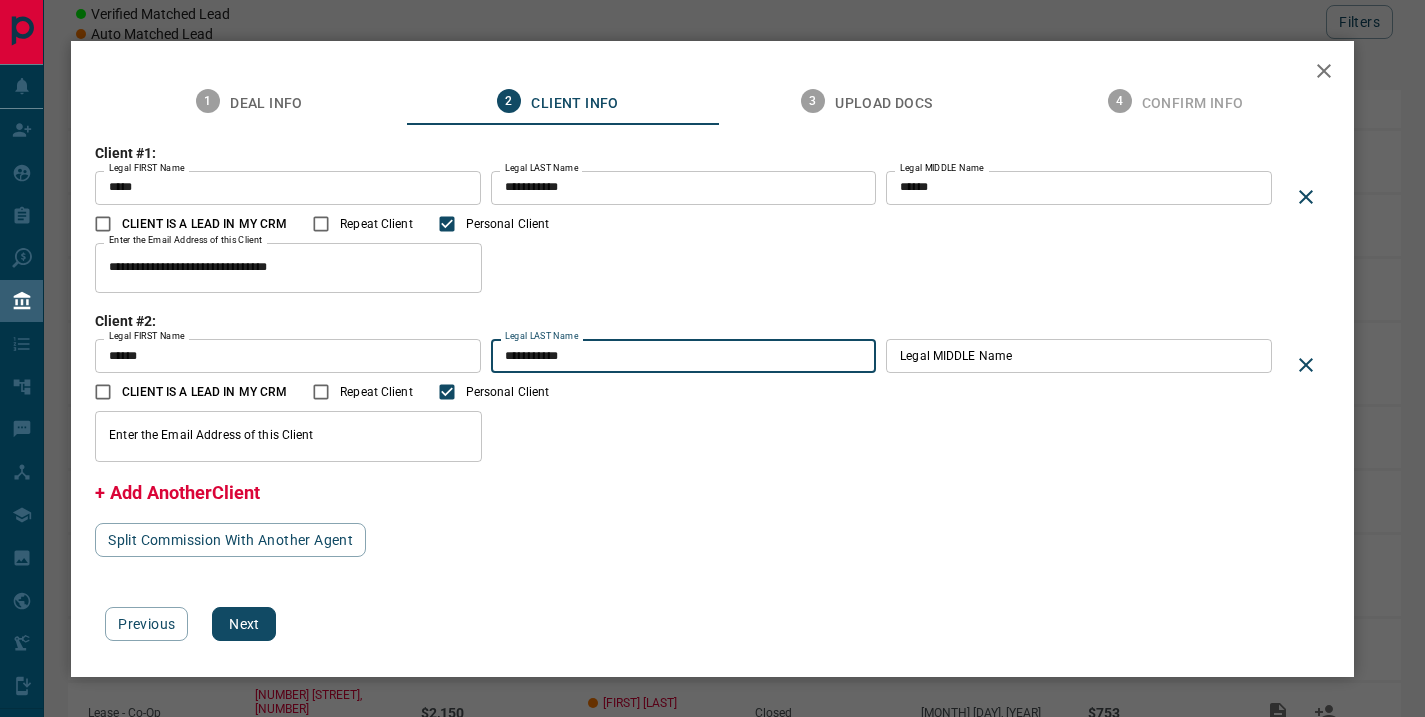 type on "**********" 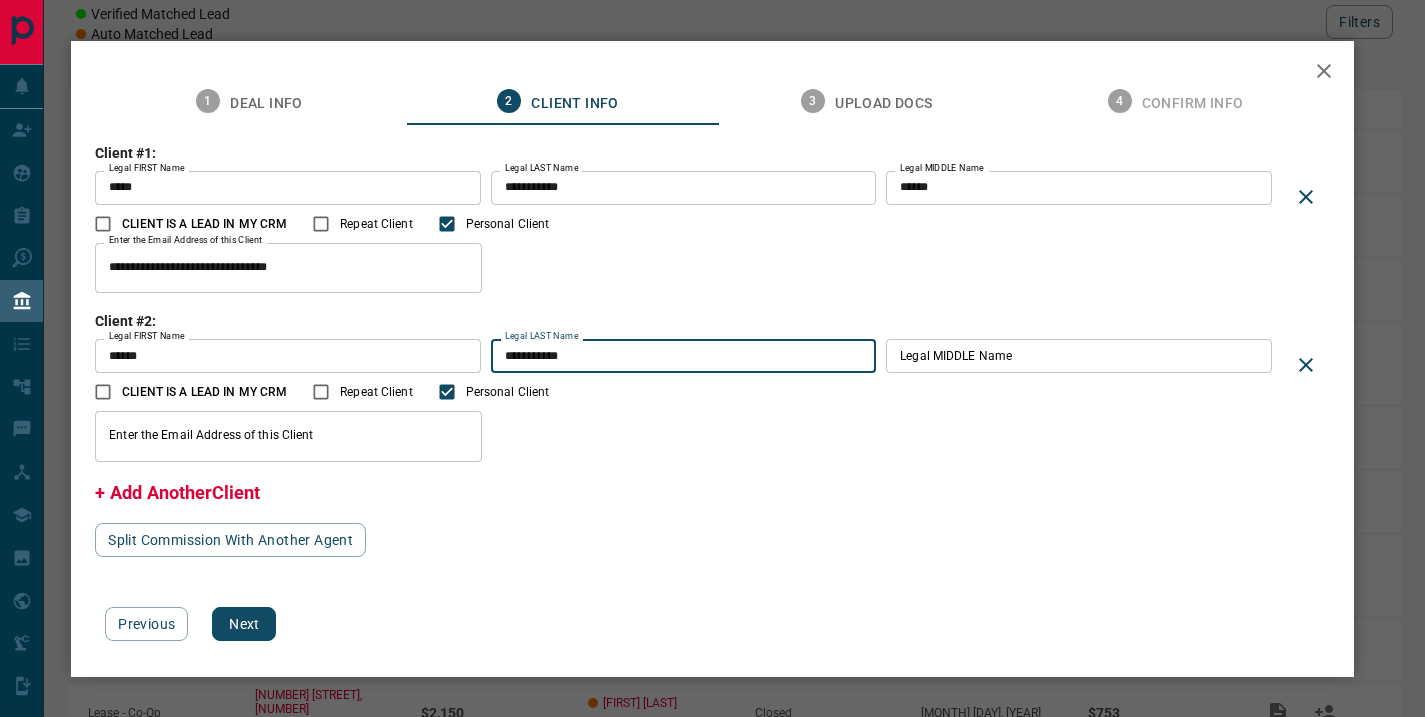 click on "Enter the Email Address of this Client" at bounding box center (288, 436) 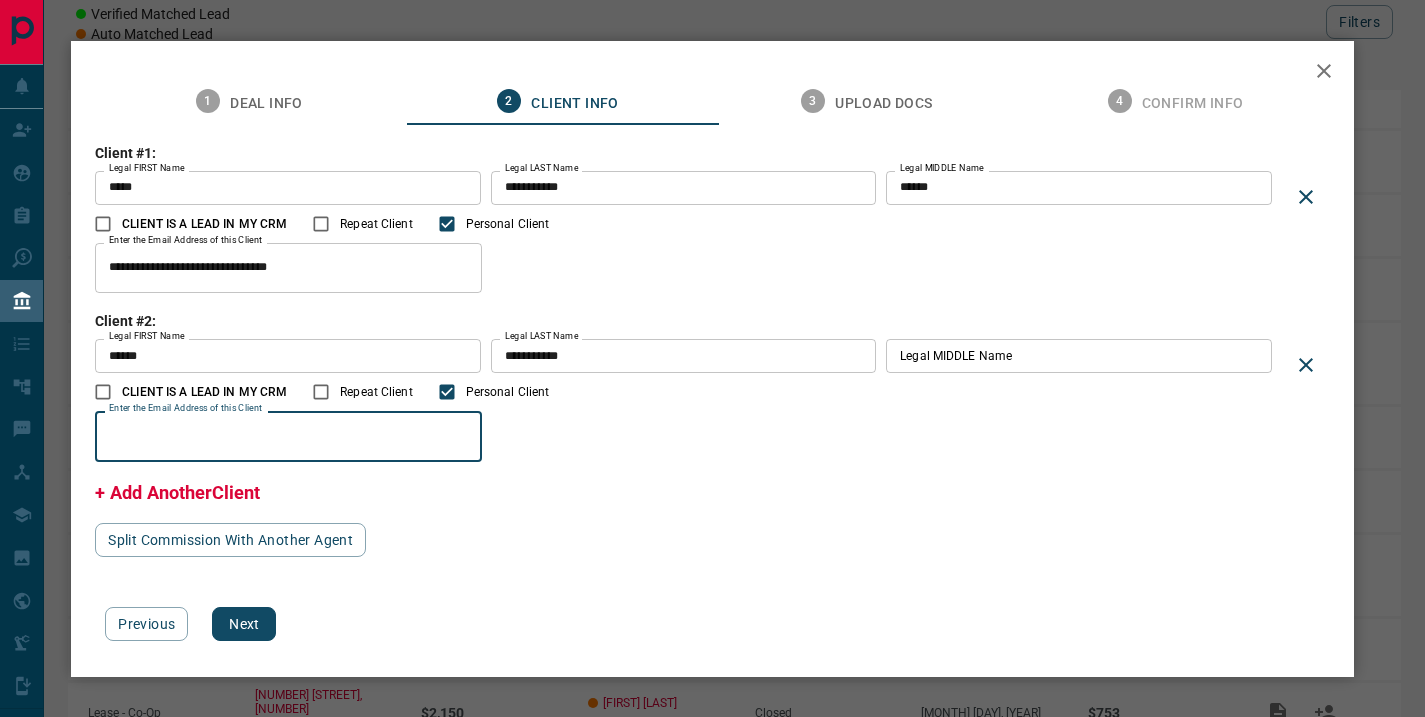 paste on "**********" 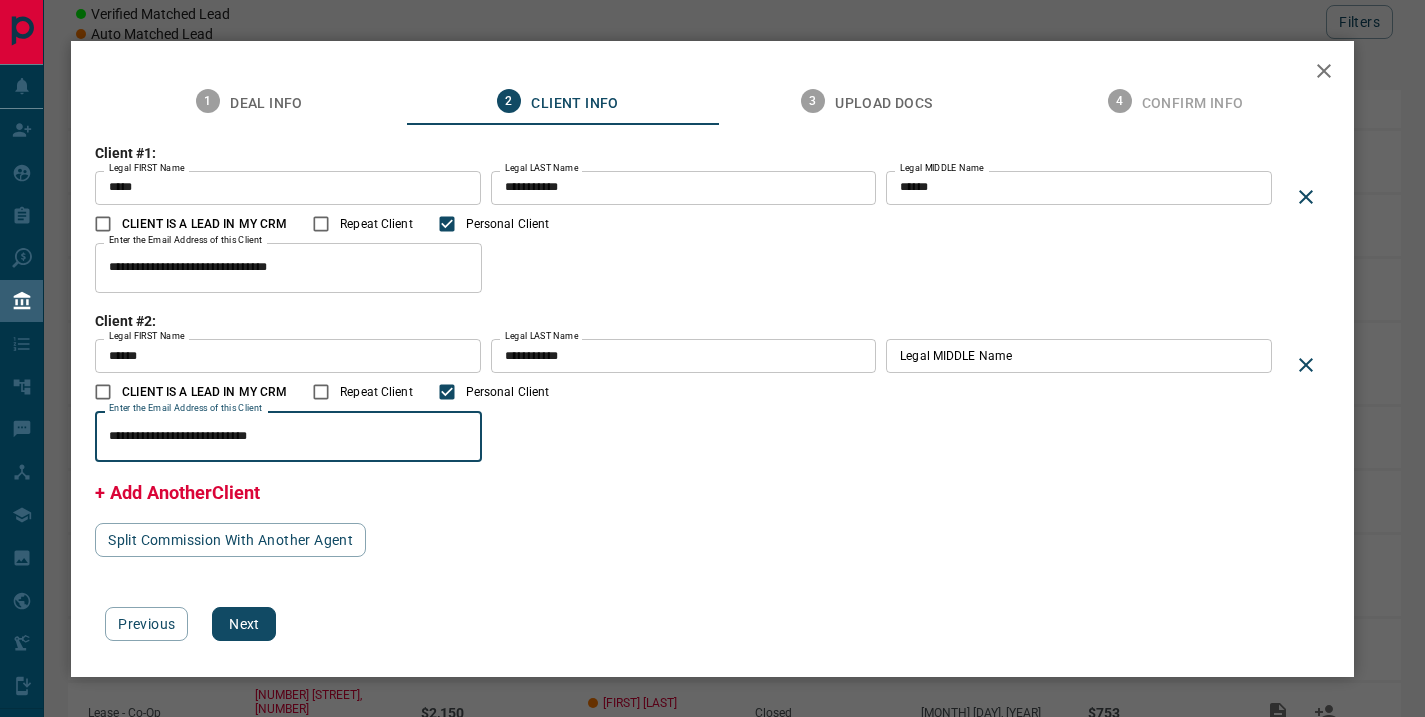 type on "**********" 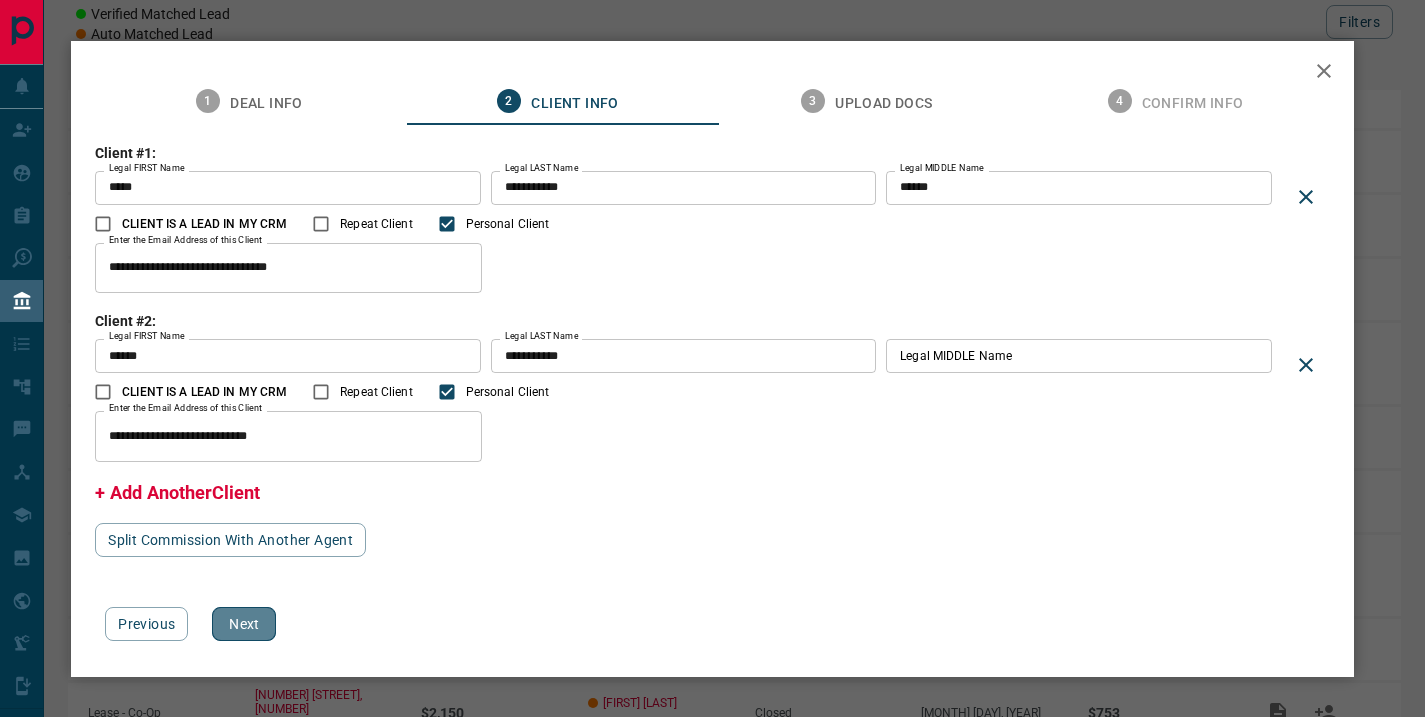 click on "Next" at bounding box center (244, 624) 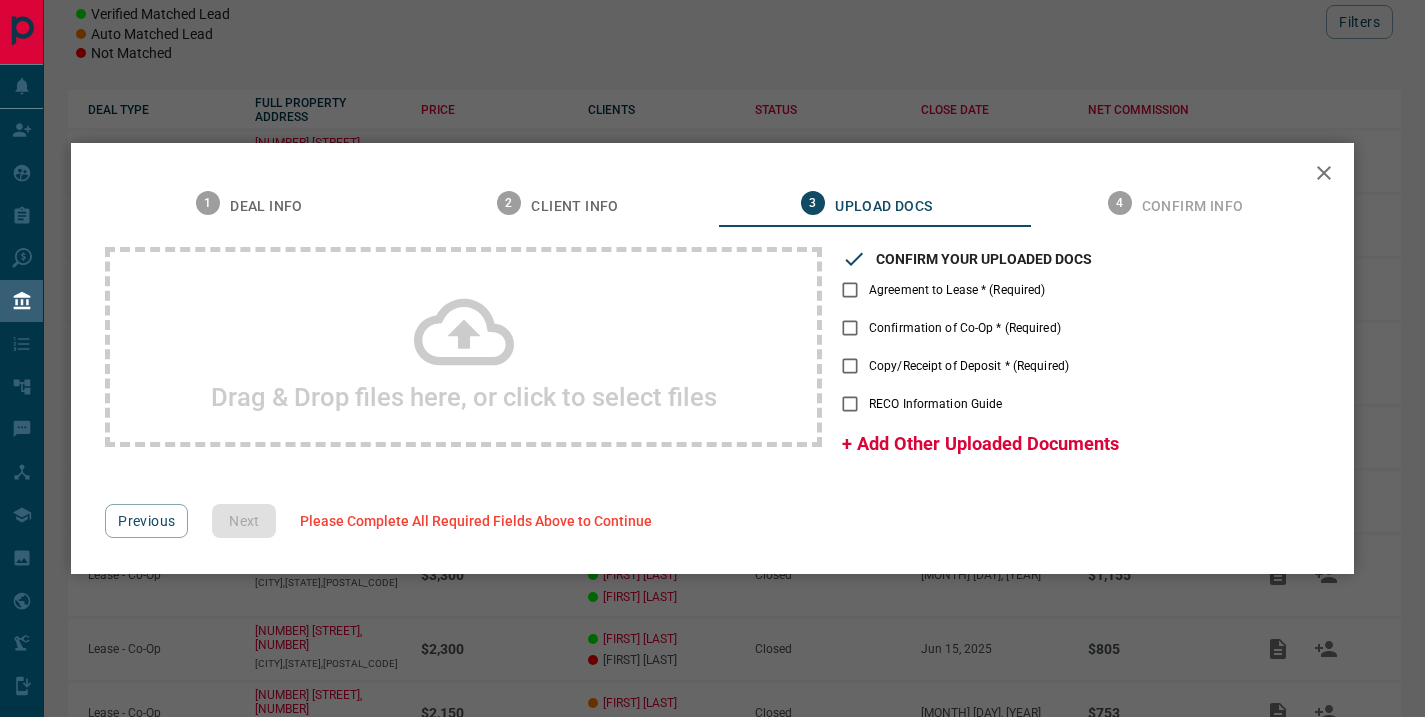 click 